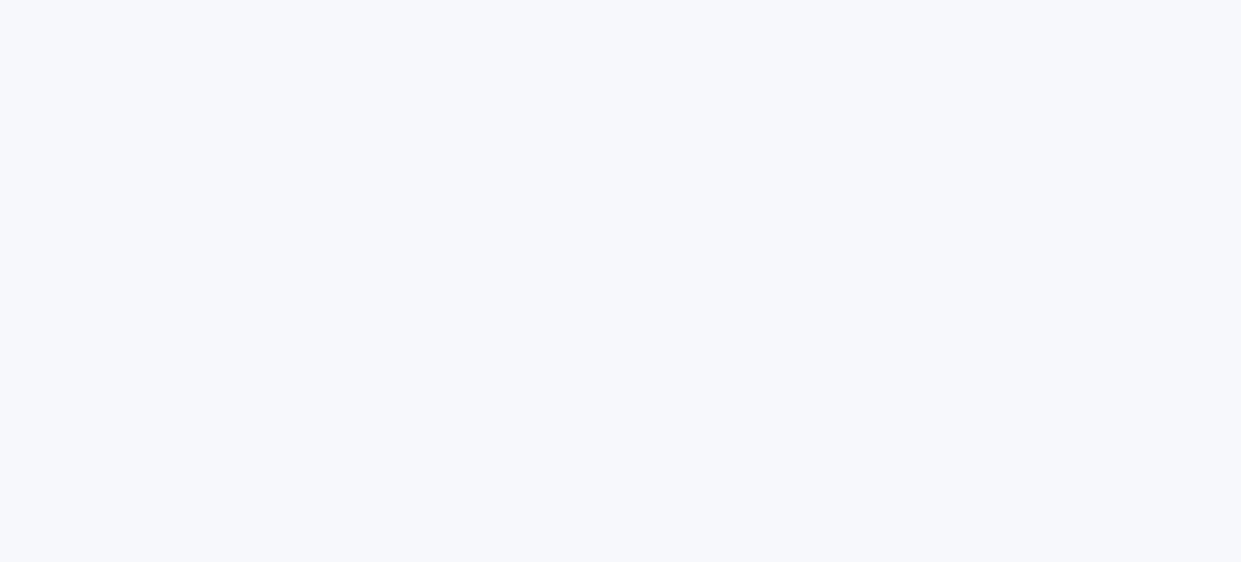 scroll, scrollTop: 0, scrollLeft: 0, axis: both 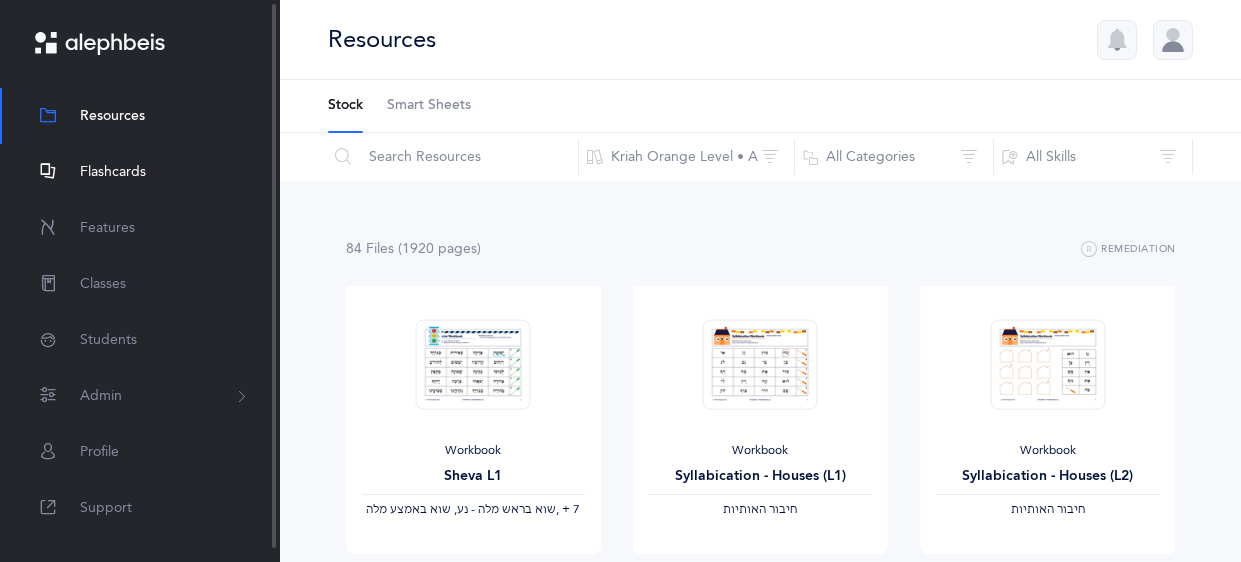 click on "Flashcards" at bounding box center [113, 172] 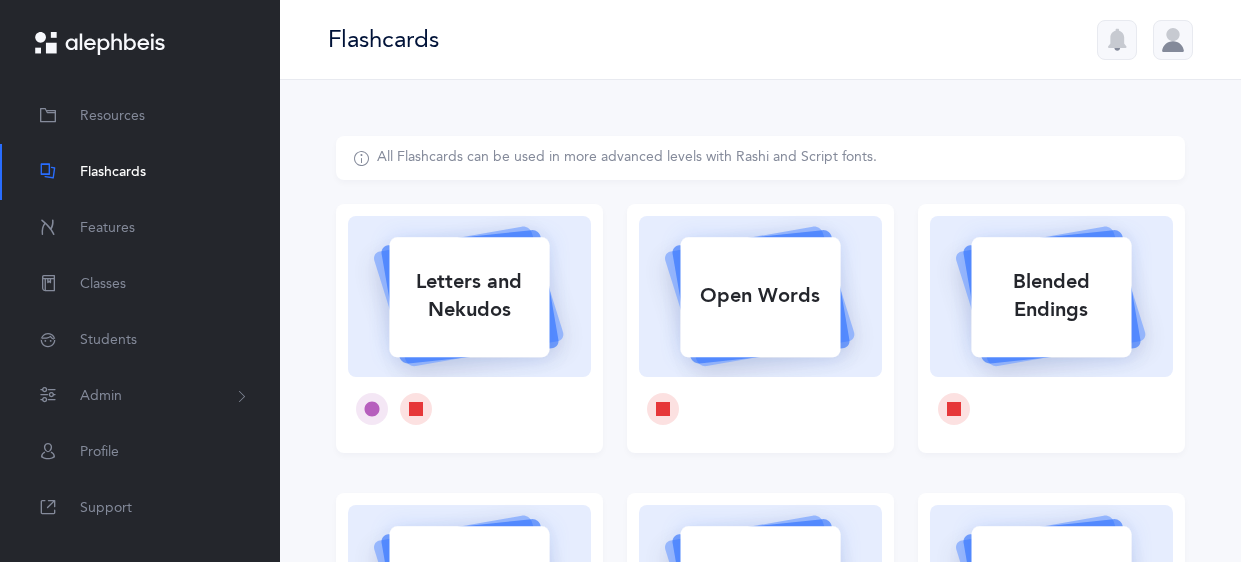 click on "Letters and Nekudos" at bounding box center [469, 296] 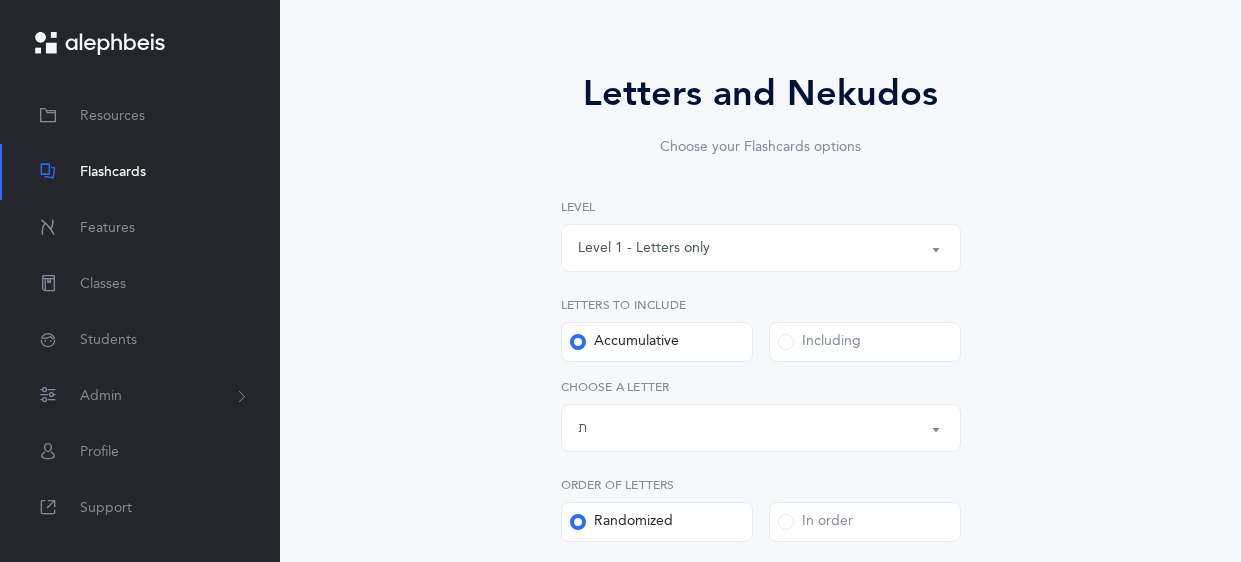 scroll, scrollTop: 129, scrollLeft: 0, axis: vertical 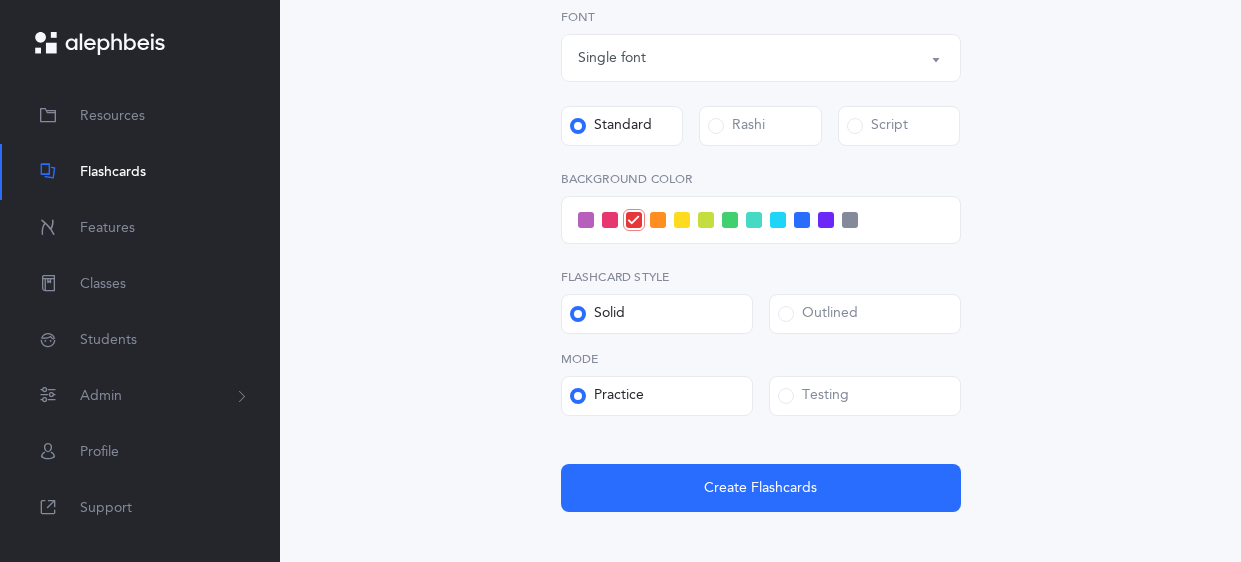 click on "Testing" at bounding box center (813, 396) 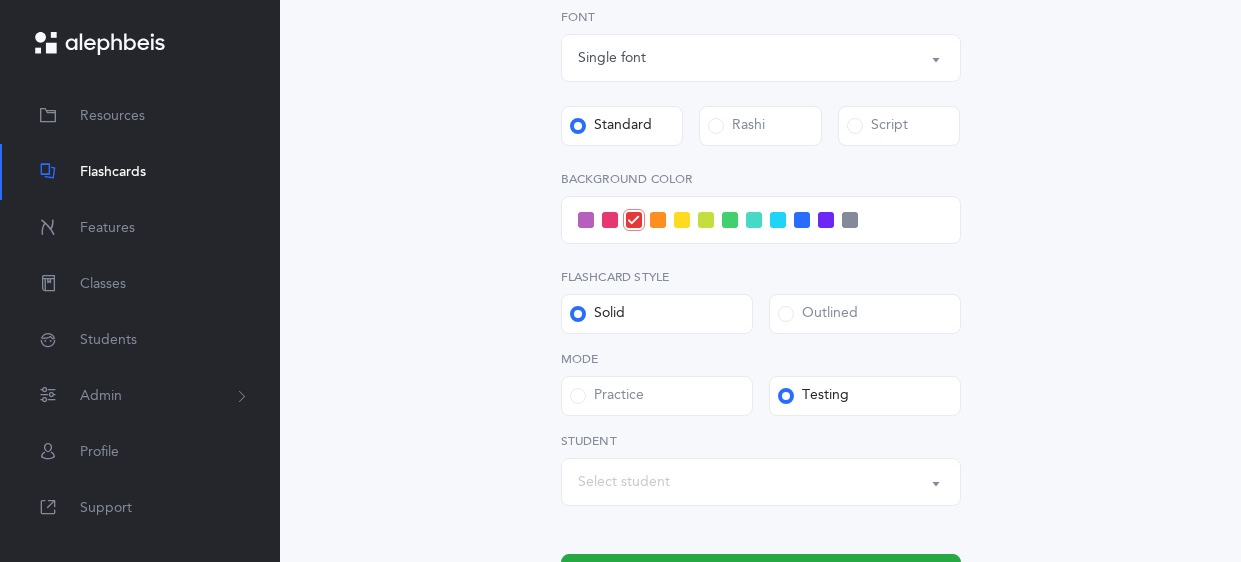 click at bounding box center [754, 220] 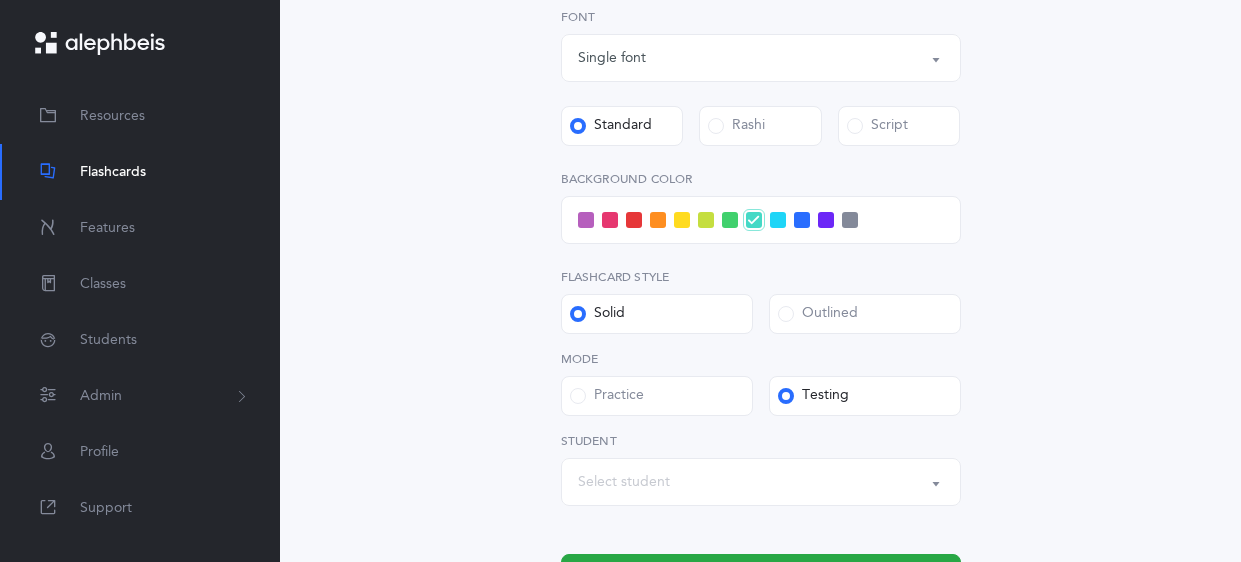 click at bounding box center [778, 220] 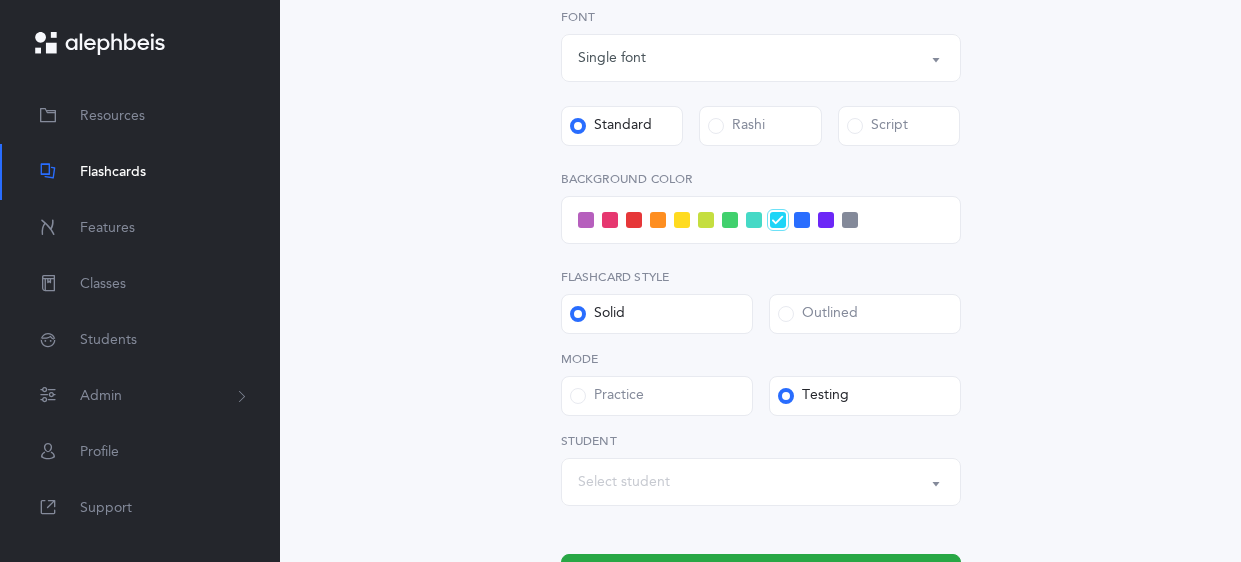 click on "Select student" at bounding box center [761, 482] 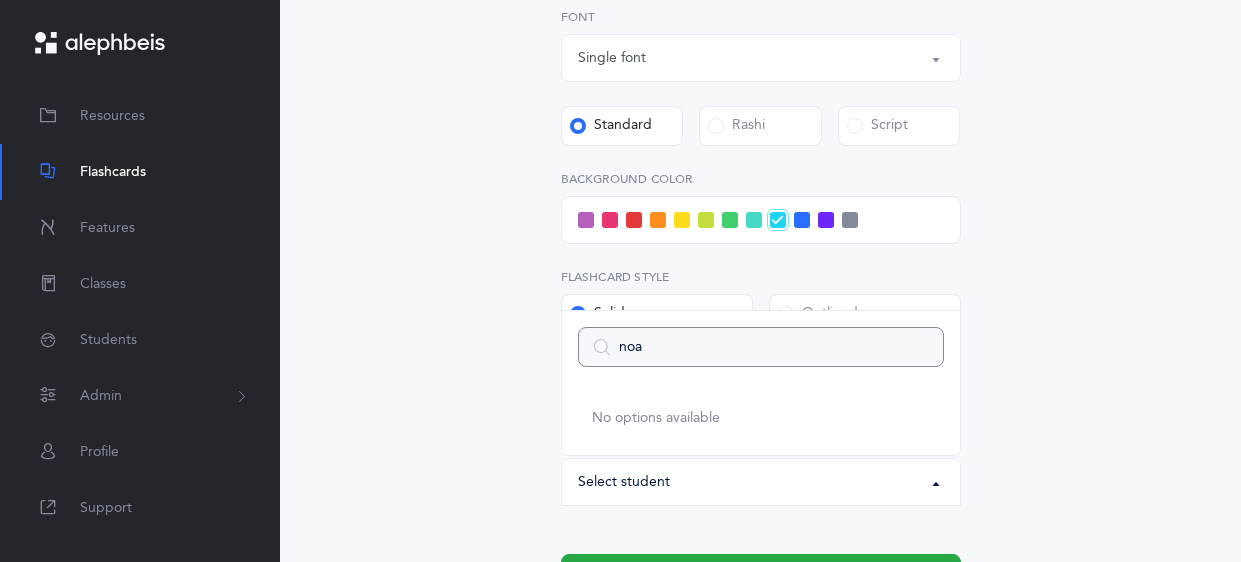 type on "noa" 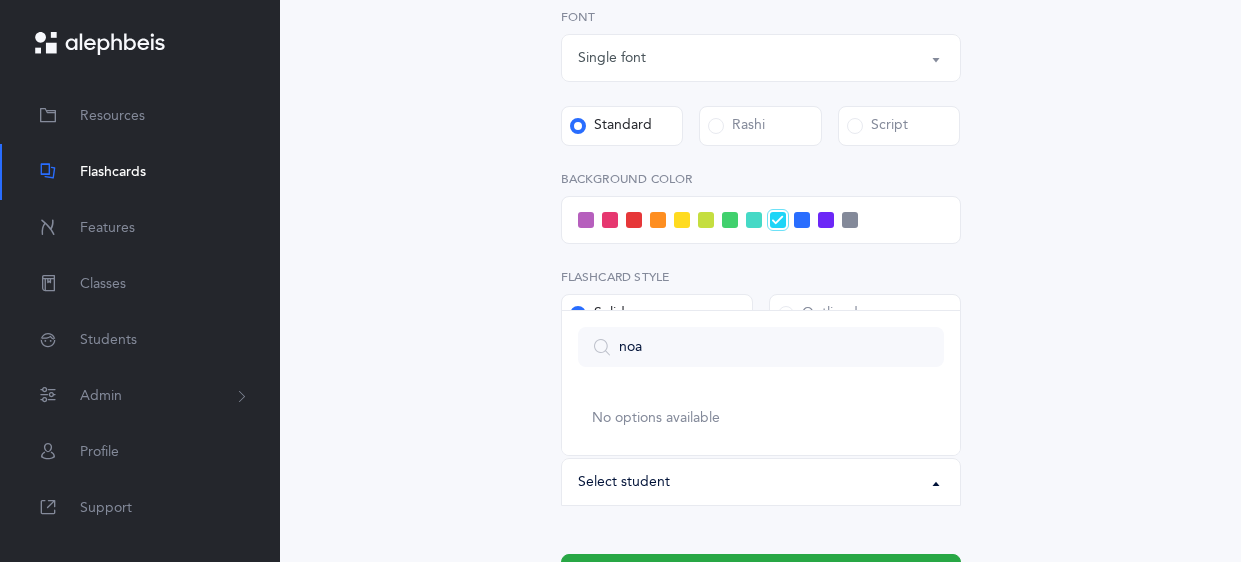 click on "Letters and Nekudos   Choose your Flashcards options         Level 1 - Letters only
Level 2 - Nekudos only
Level 3 - Letters and Nekudos
Level 4 - Letters with Nekudos
Level 1 - Letters only
Level
Letters to include
Accumulative
Including
א
בּ
ב
ג
ד
ה
ו
ז
ח
ט
י
כּ
ךּ
כ
[DEMOGRAPHIC_DATA]
ל
מ
ם
נ
ן
ס
ע
פּ
פ
ף
צ
ץ
ק
ר
שׁ
שׂ
תּ
ת
Letters up until: ת
Choose a letter
Order of letters
Randomized
In order
Upgrade your plan to Ultimate
You need to be on the Ultimate plan to use this feature
Upgrade your plan to
Ultimate     20   per student / school year
Upgrade
Number of Cards (33)
33         Single font
Multiple fonts
Single font
Font" at bounding box center (760, 40) 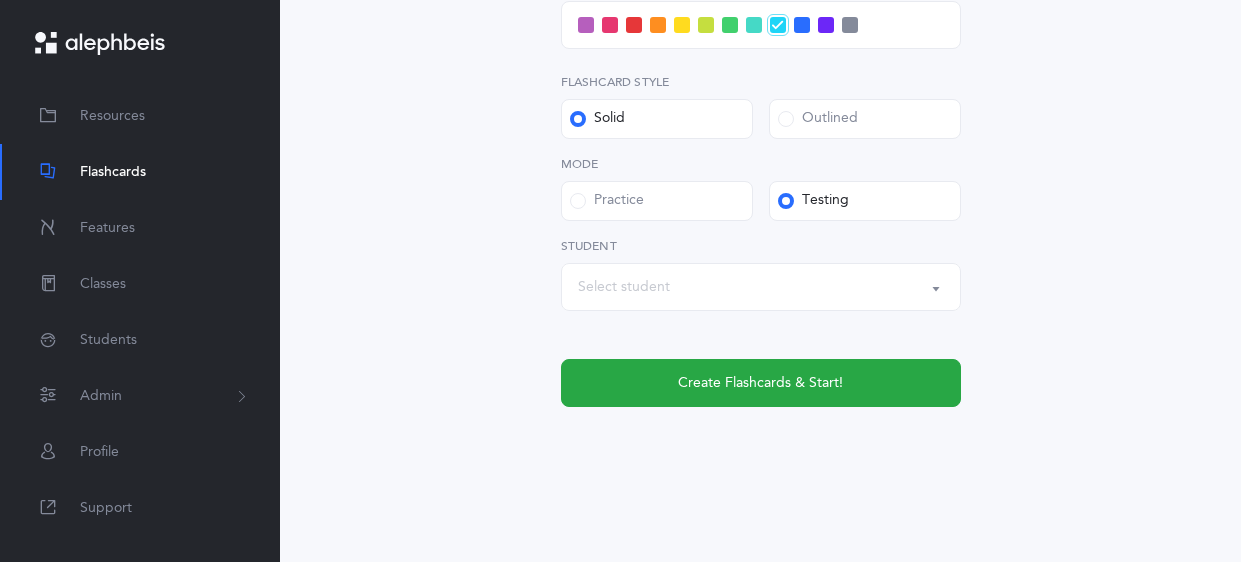 scroll, scrollTop: 935, scrollLeft: 0, axis: vertical 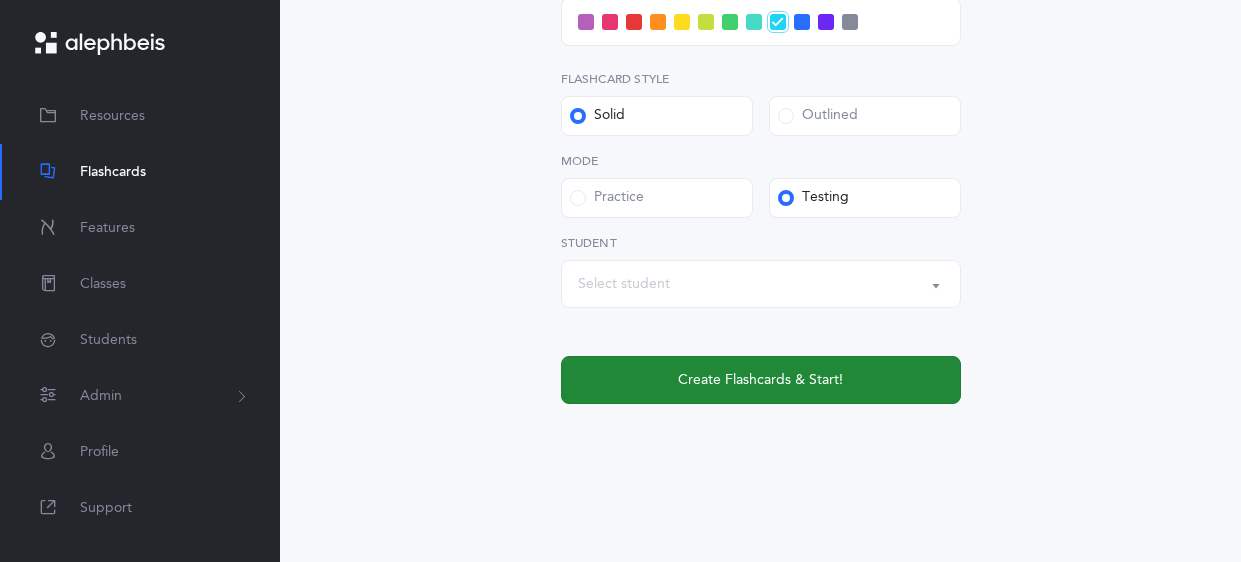 click on "Create Flashcards & Start!" at bounding box center (761, 380) 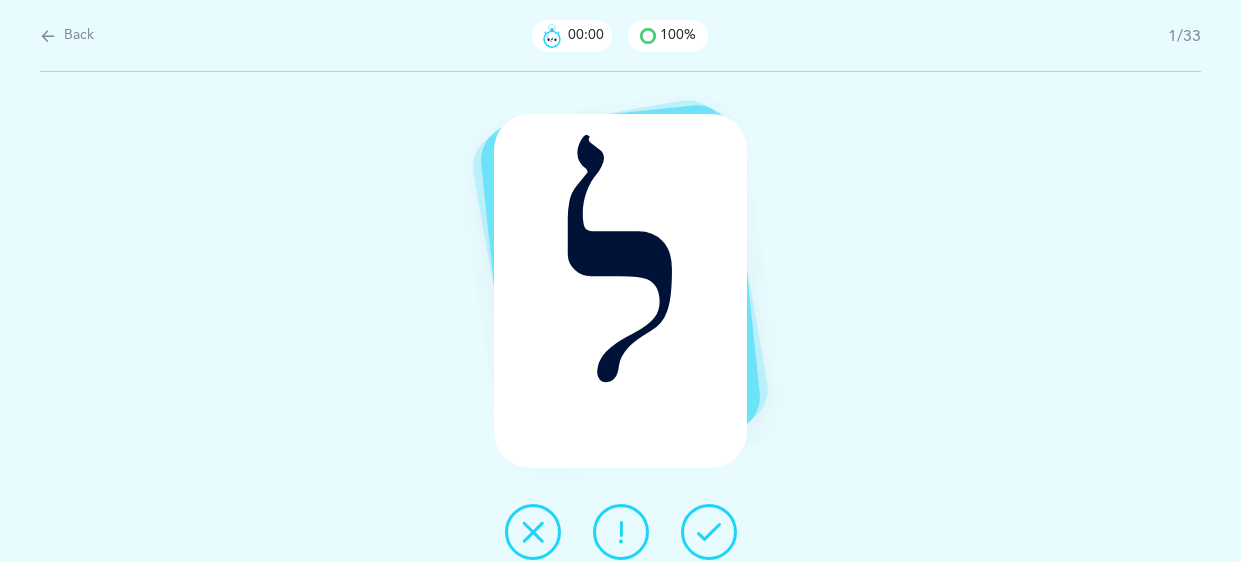 scroll, scrollTop: 0, scrollLeft: 0, axis: both 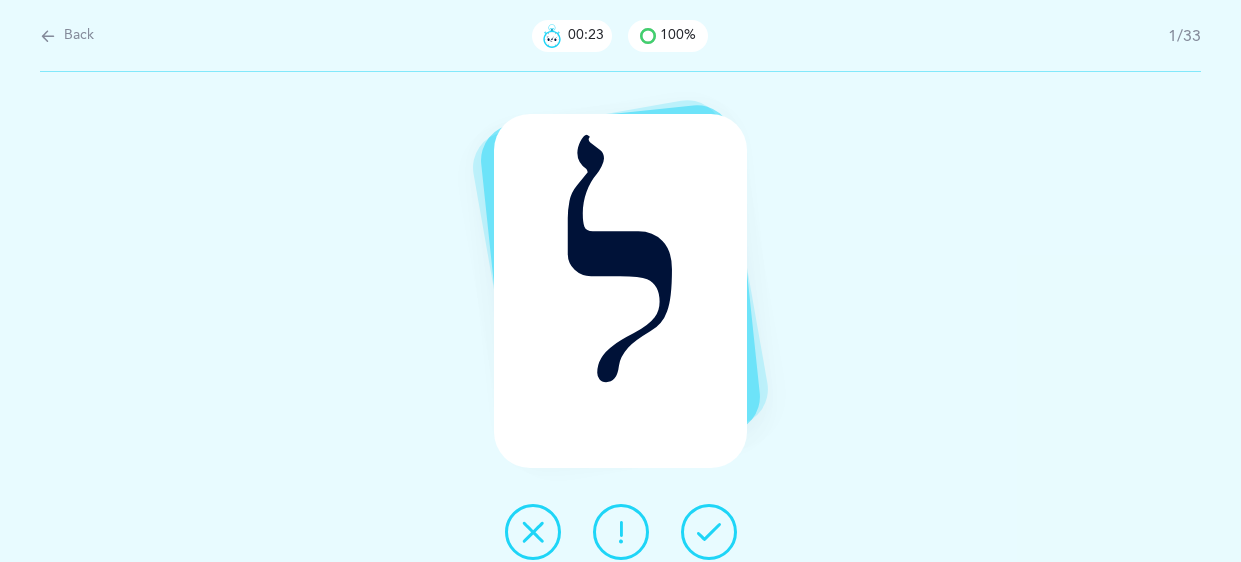 click at bounding box center [709, 532] 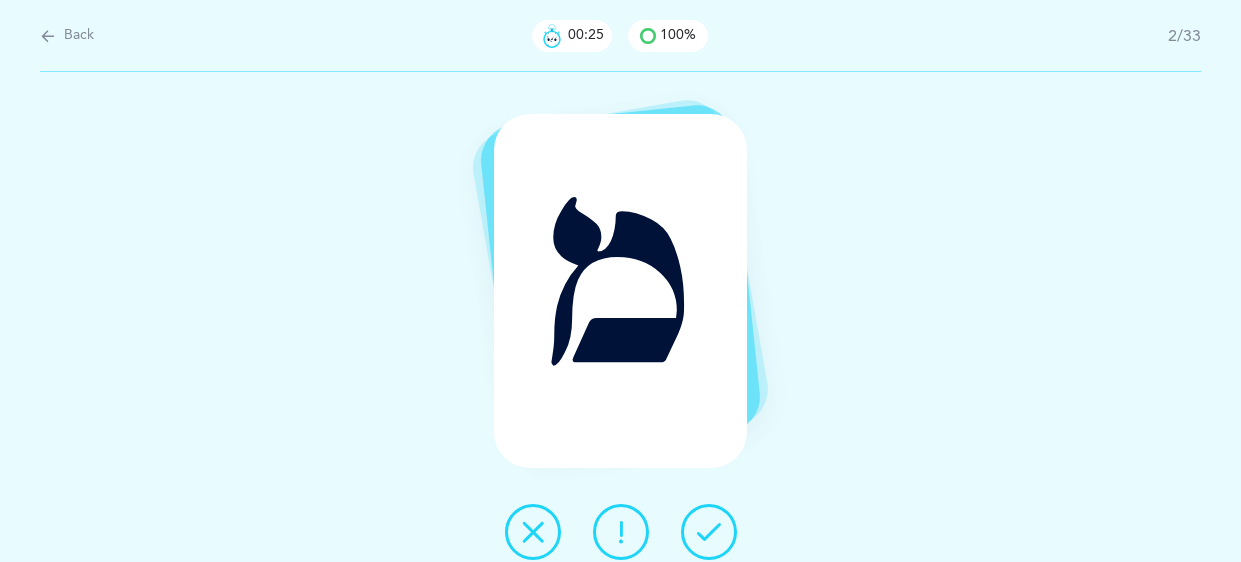 click at bounding box center [709, 532] 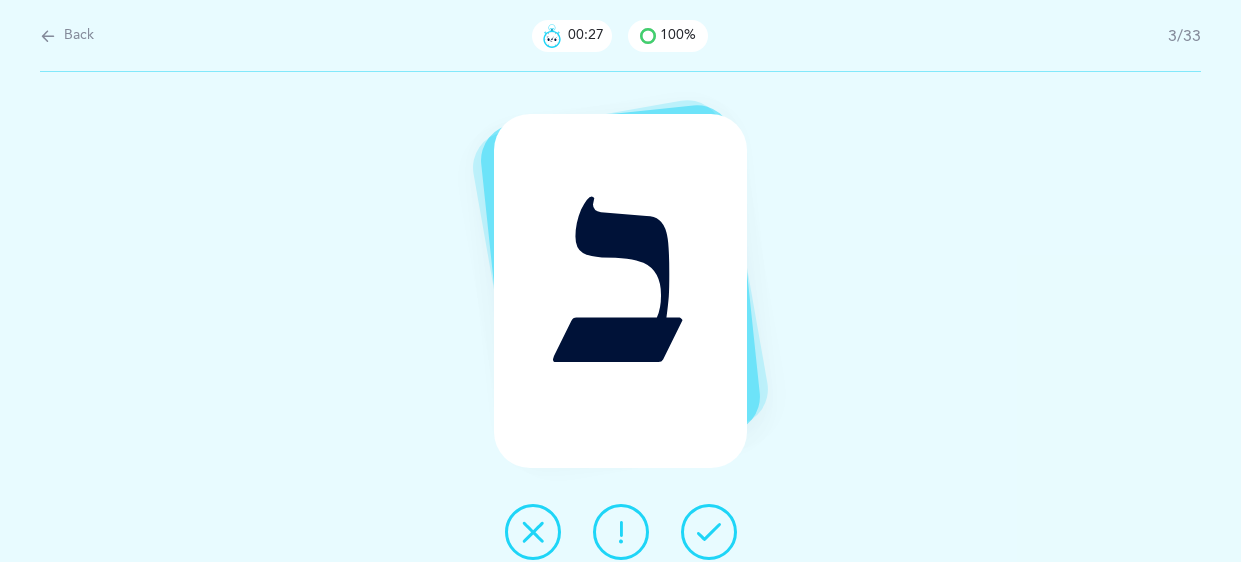 click at bounding box center [709, 532] 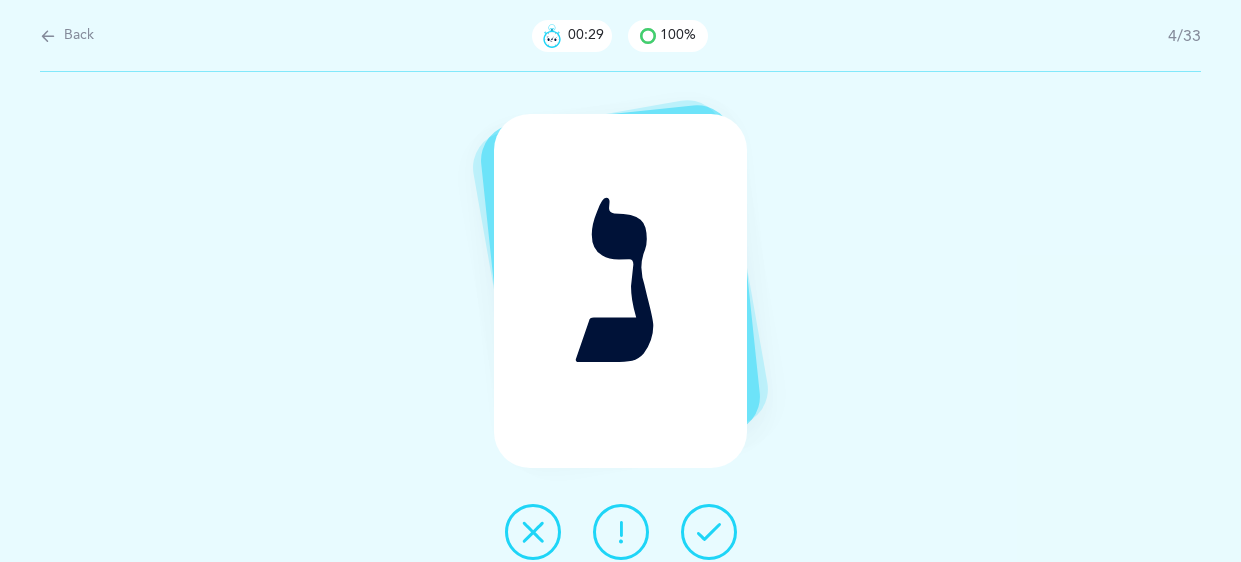 click at bounding box center [709, 532] 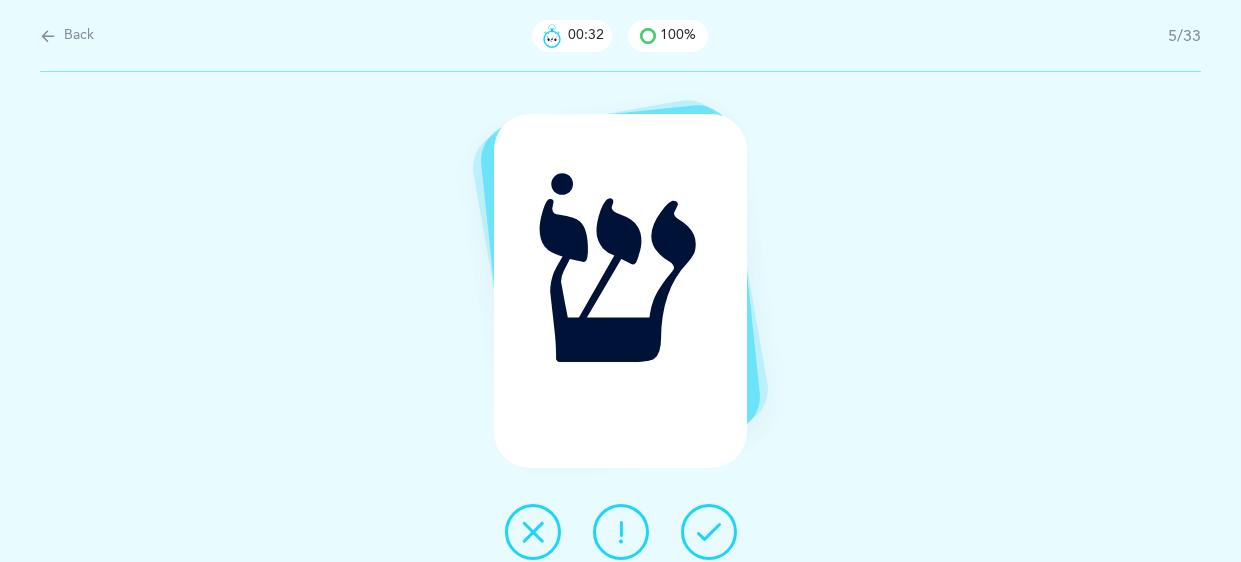 click at bounding box center [709, 532] 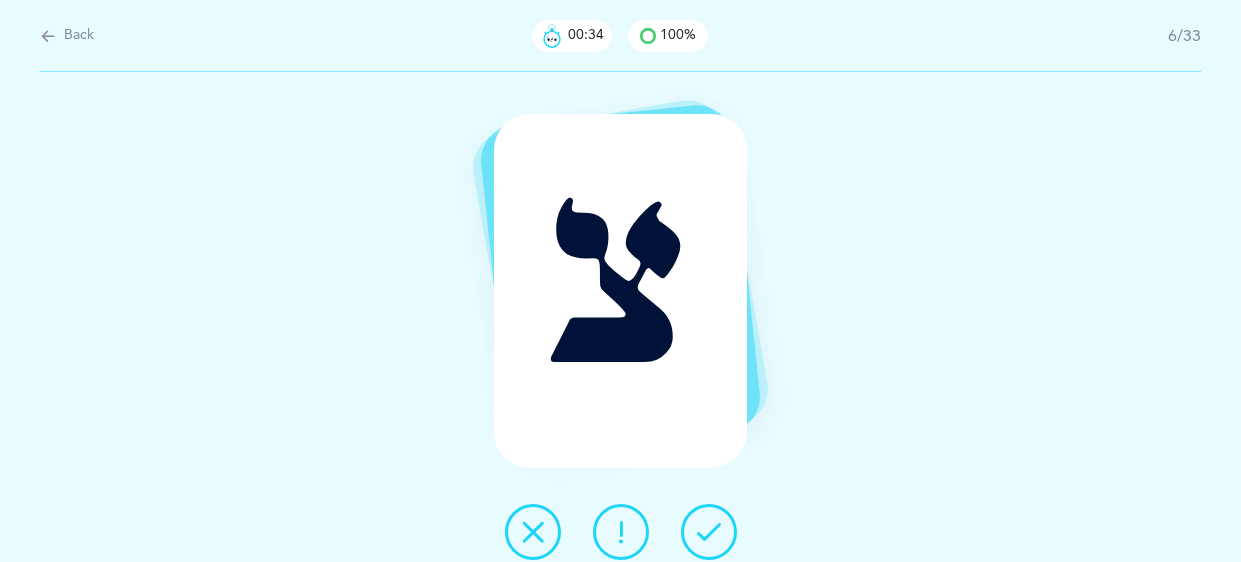 click at bounding box center (709, 532) 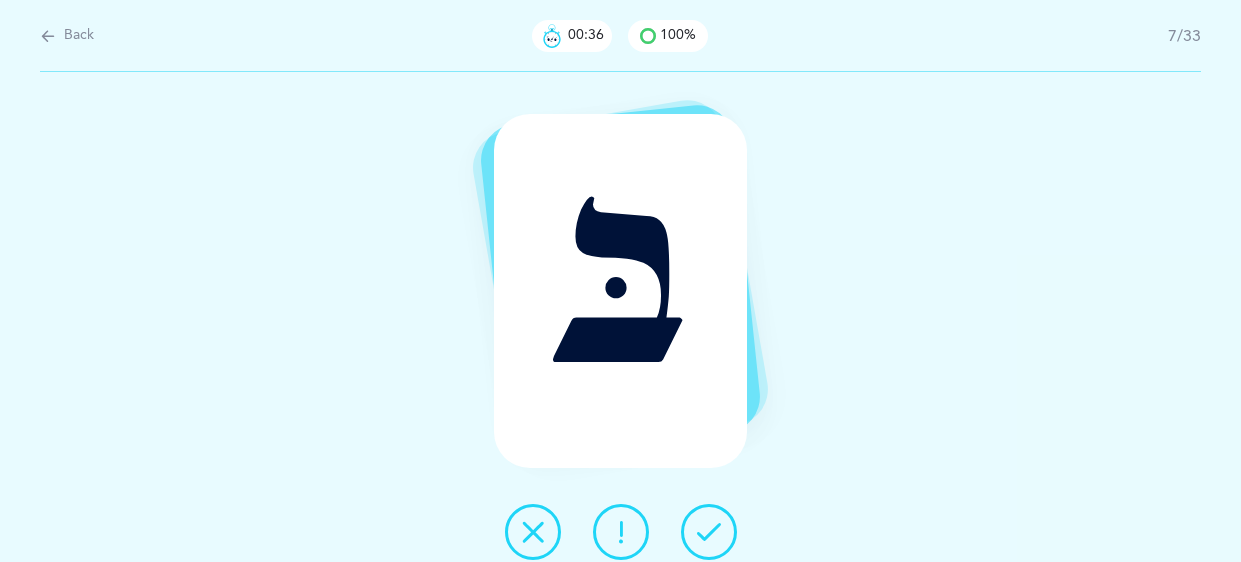 click at bounding box center (709, 532) 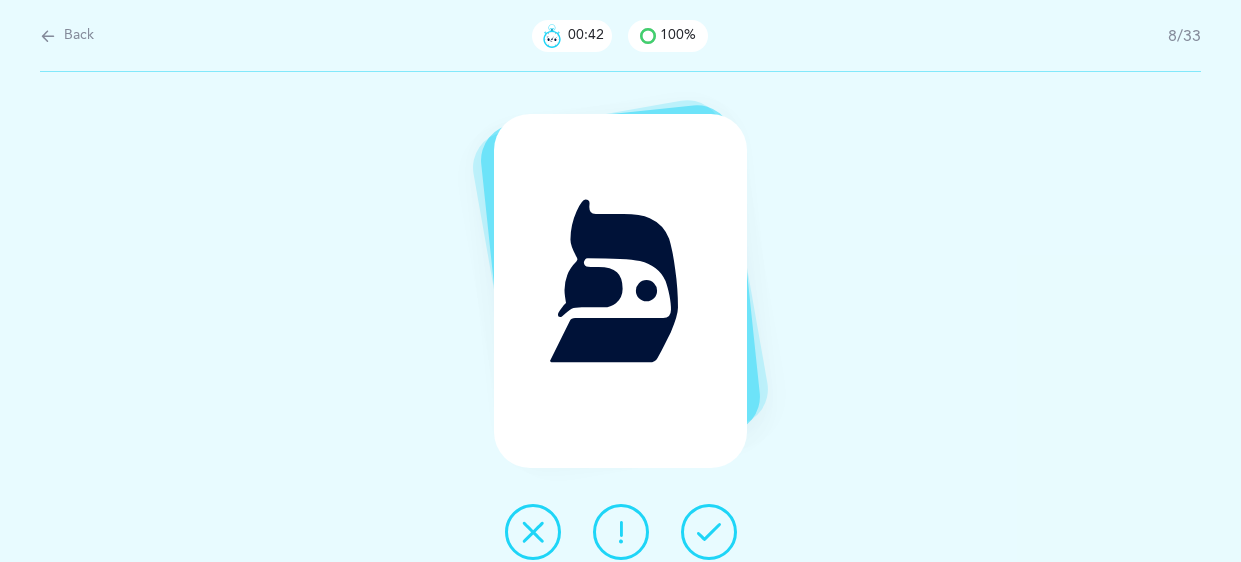 click at bounding box center [709, 532] 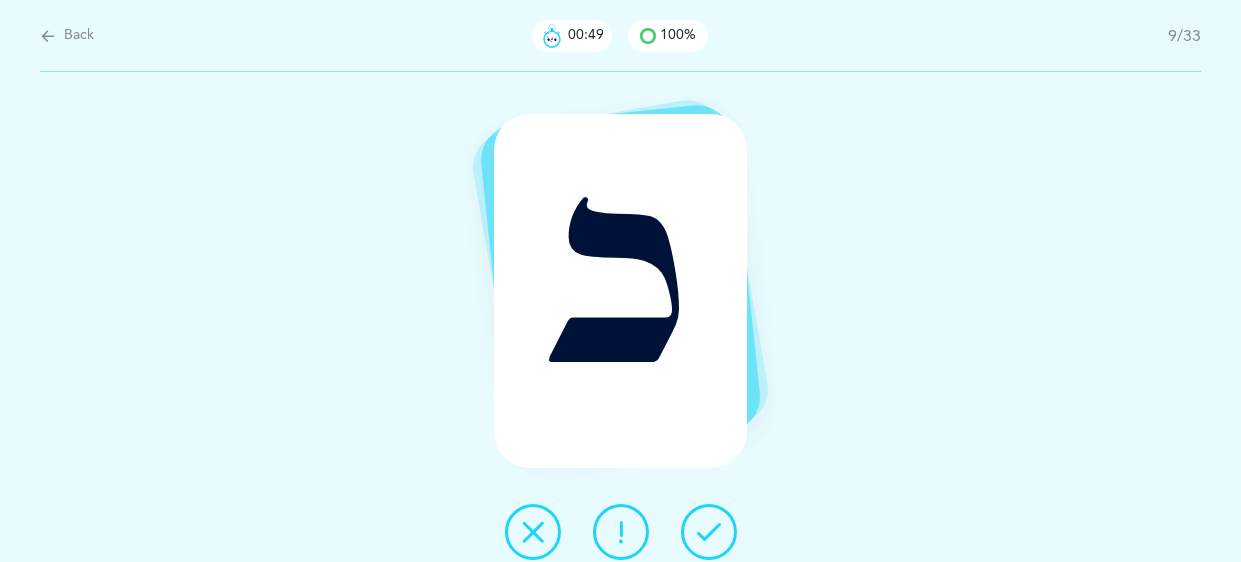 click at bounding box center [709, 532] 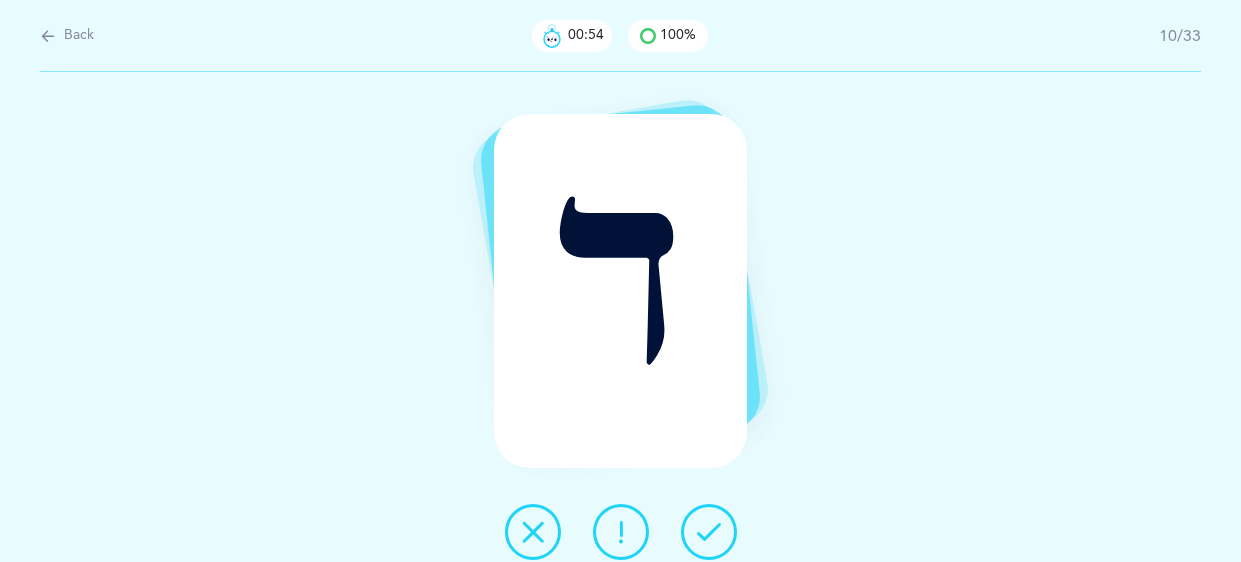 click at bounding box center (709, 532) 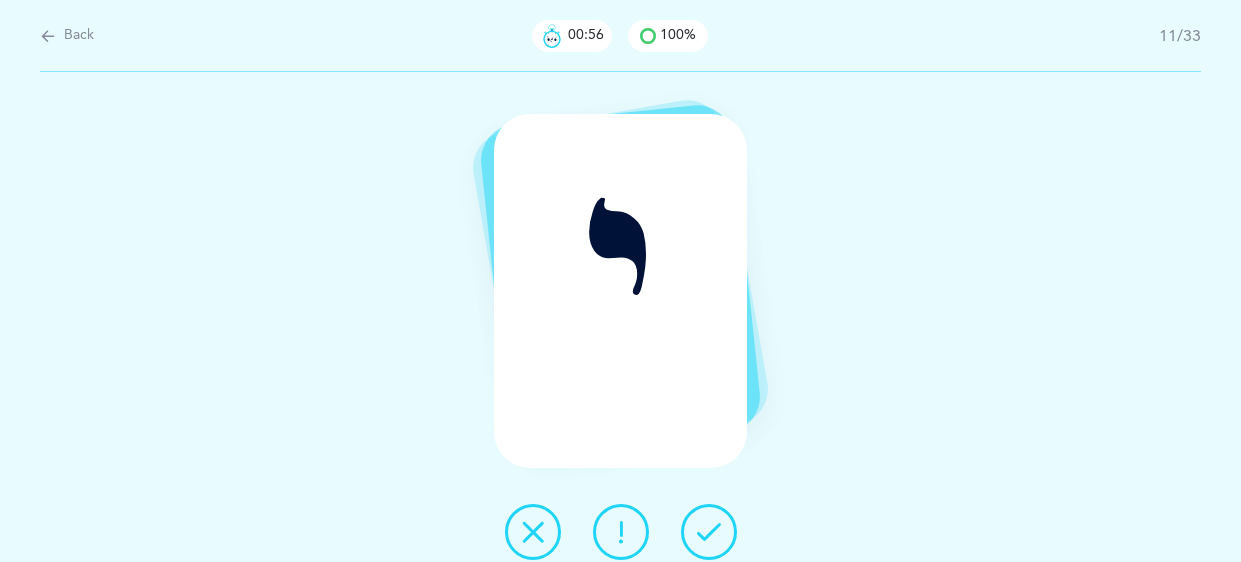 click at bounding box center (709, 532) 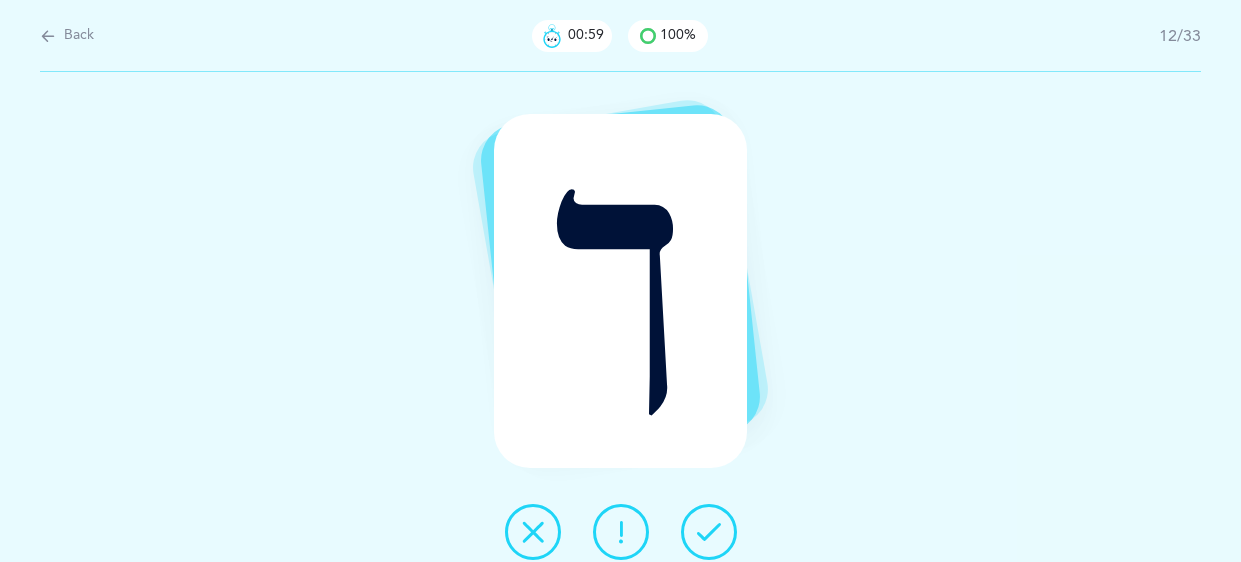 click at bounding box center (709, 532) 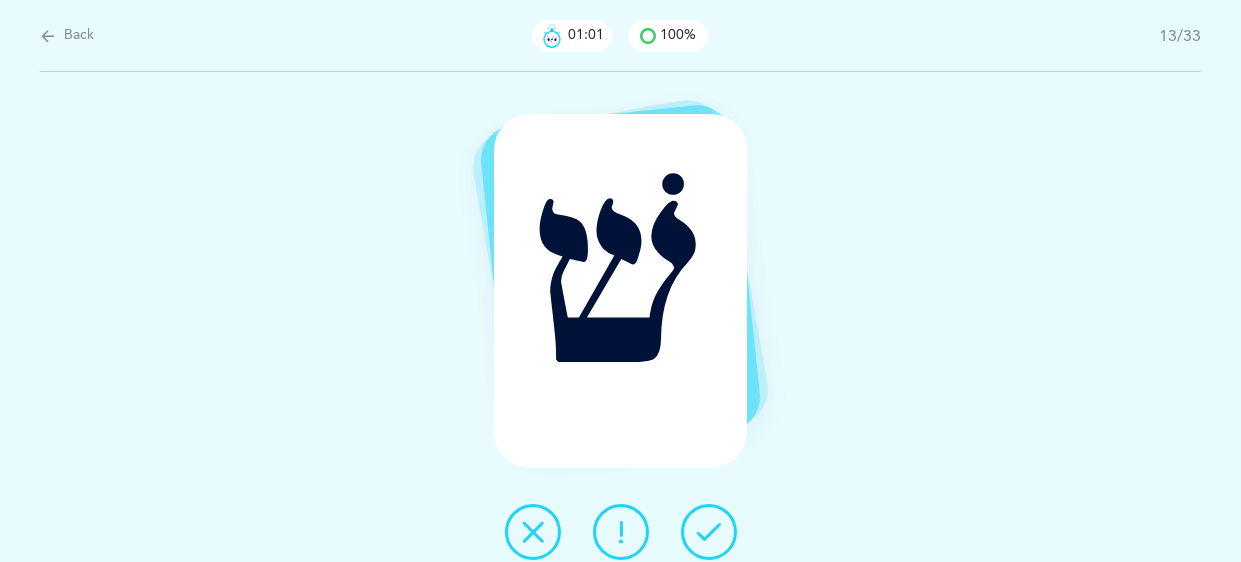 click at bounding box center [709, 532] 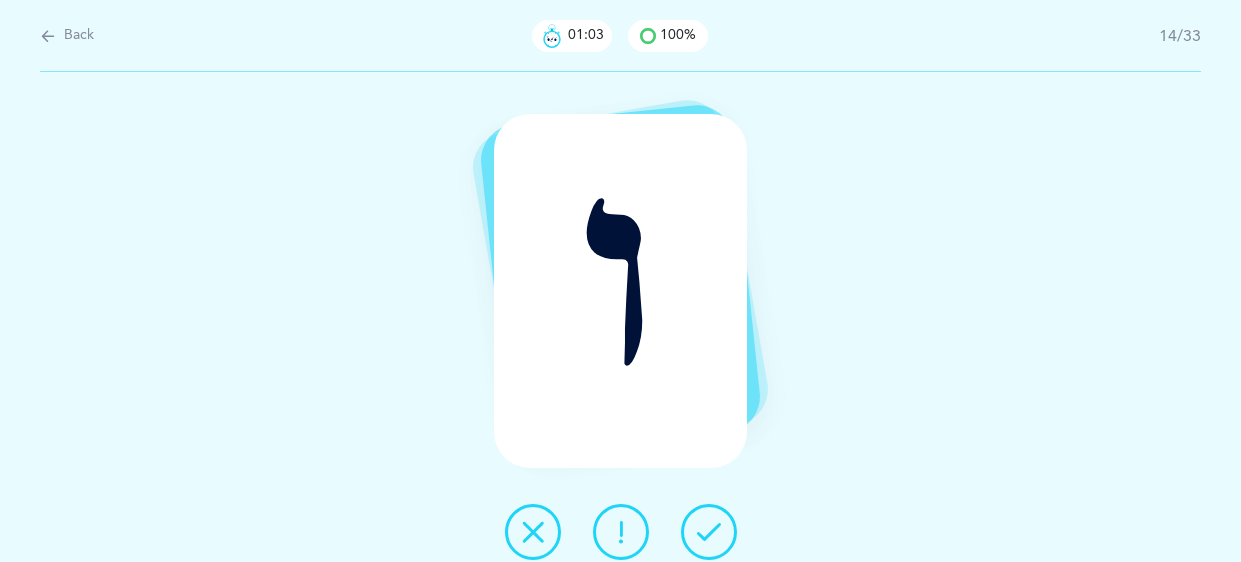 click at bounding box center [709, 532] 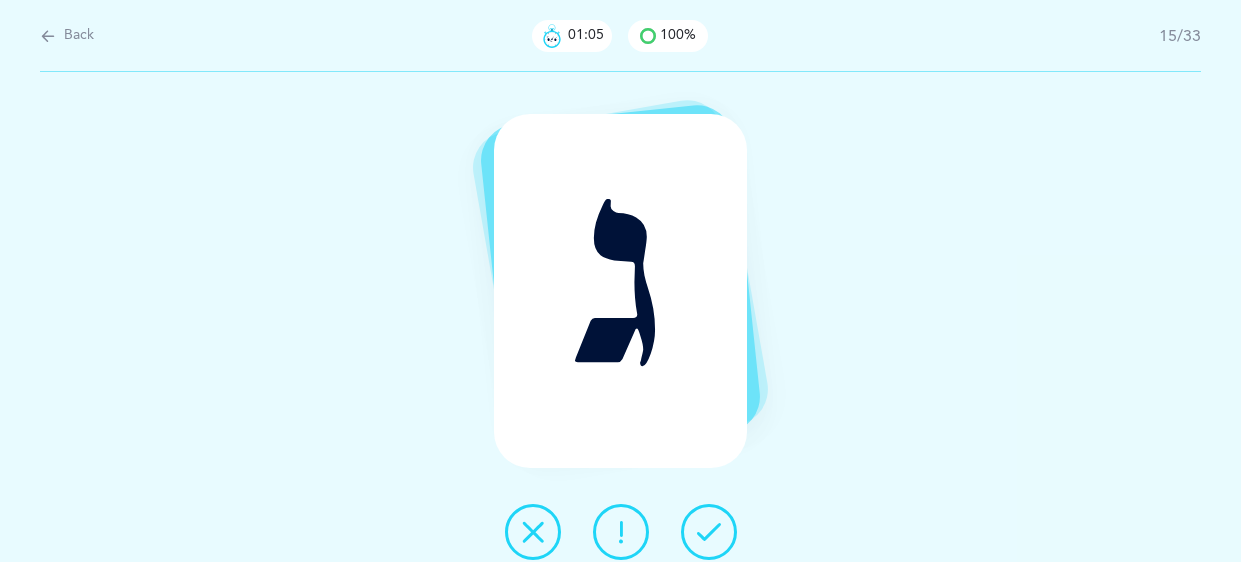 click at bounding box center (709, 532) 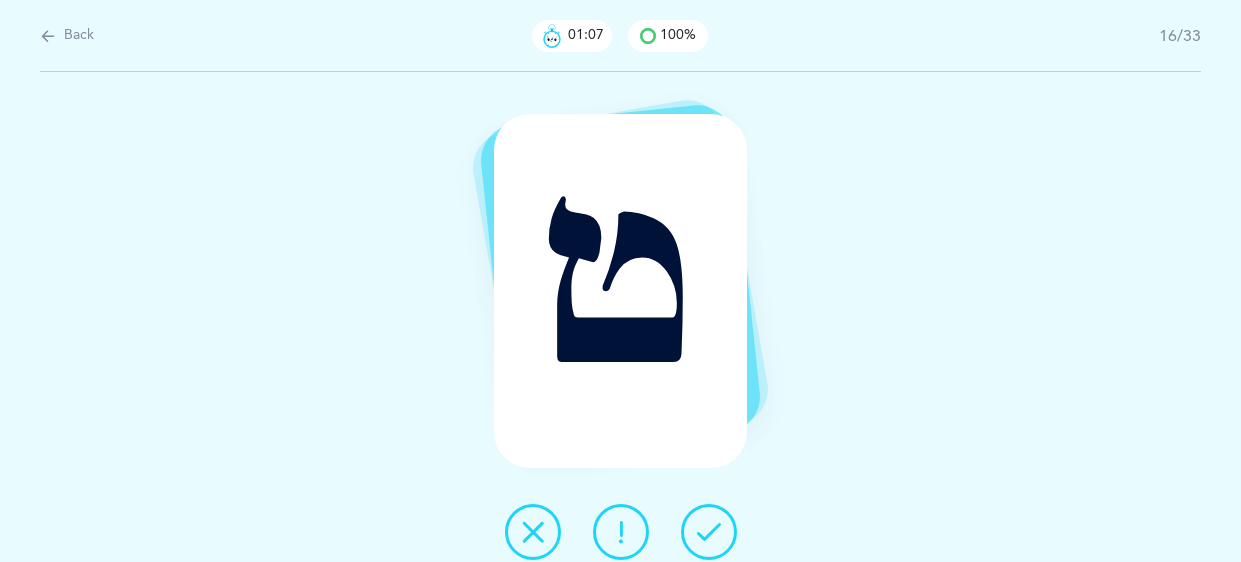 click at bounding box center [709, 532] 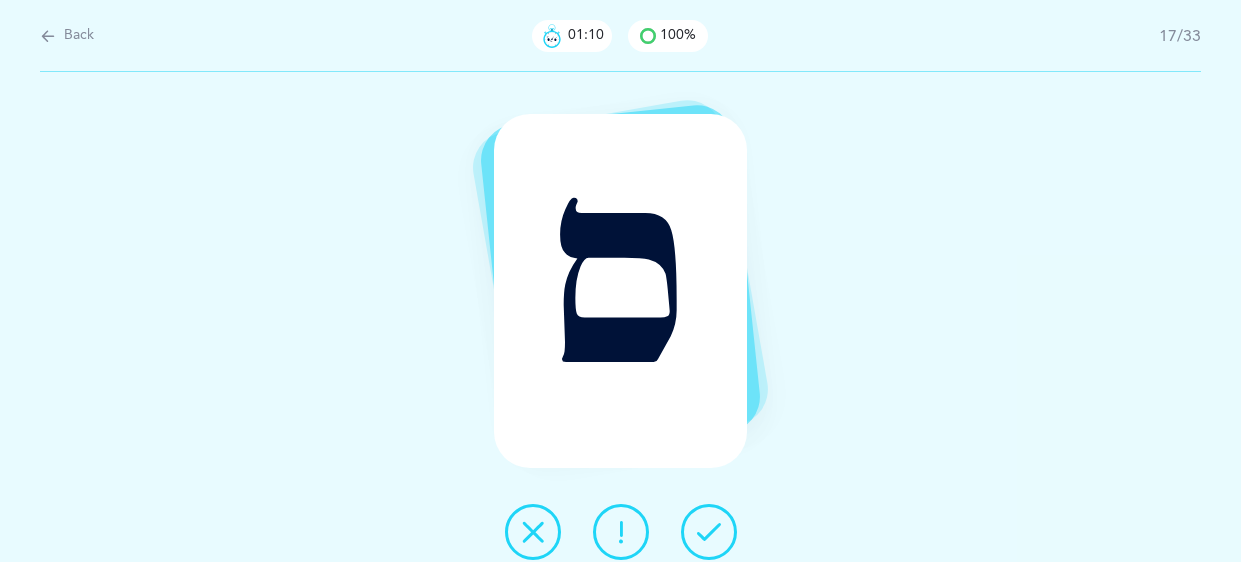 click at bounding box center (709, 532) 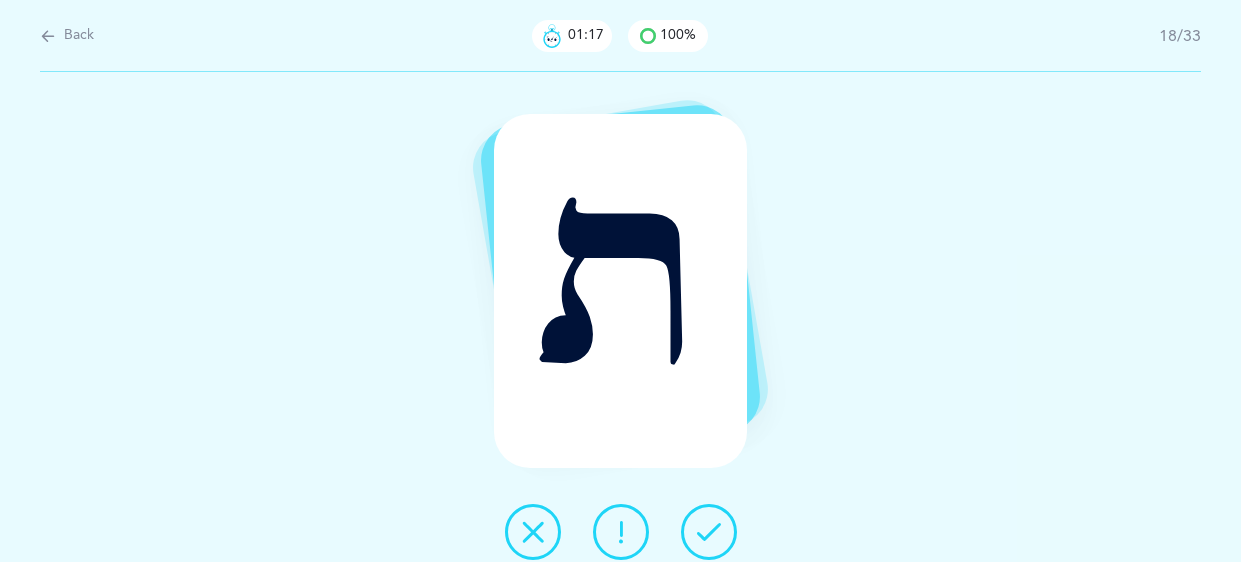 click at bounding box center [621, 532] 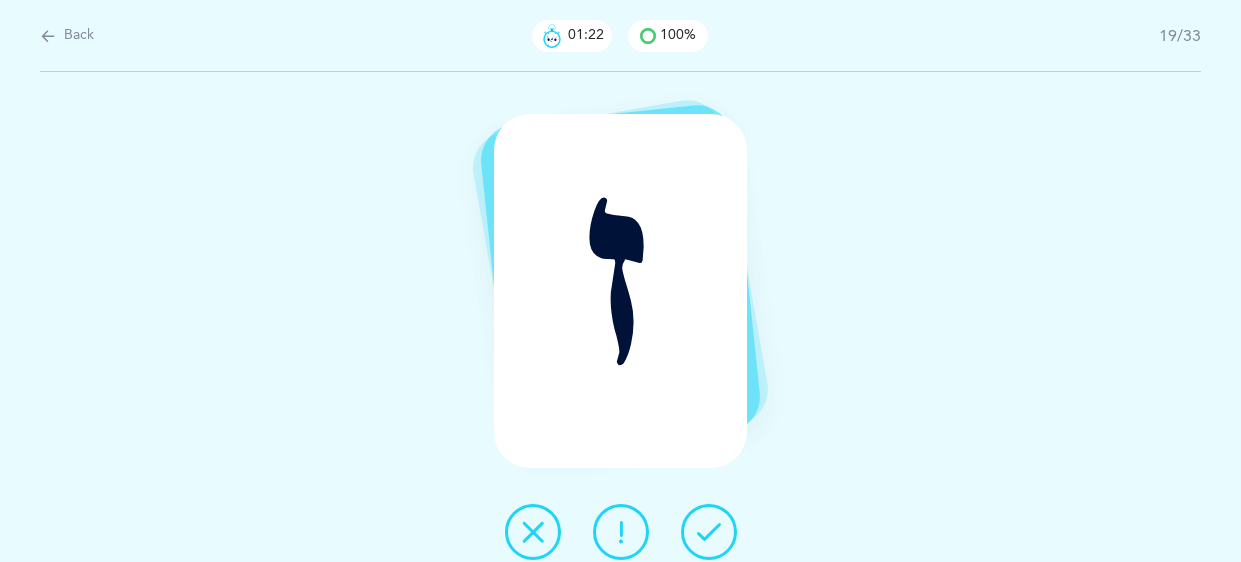 click at bounding box center [709, 532] 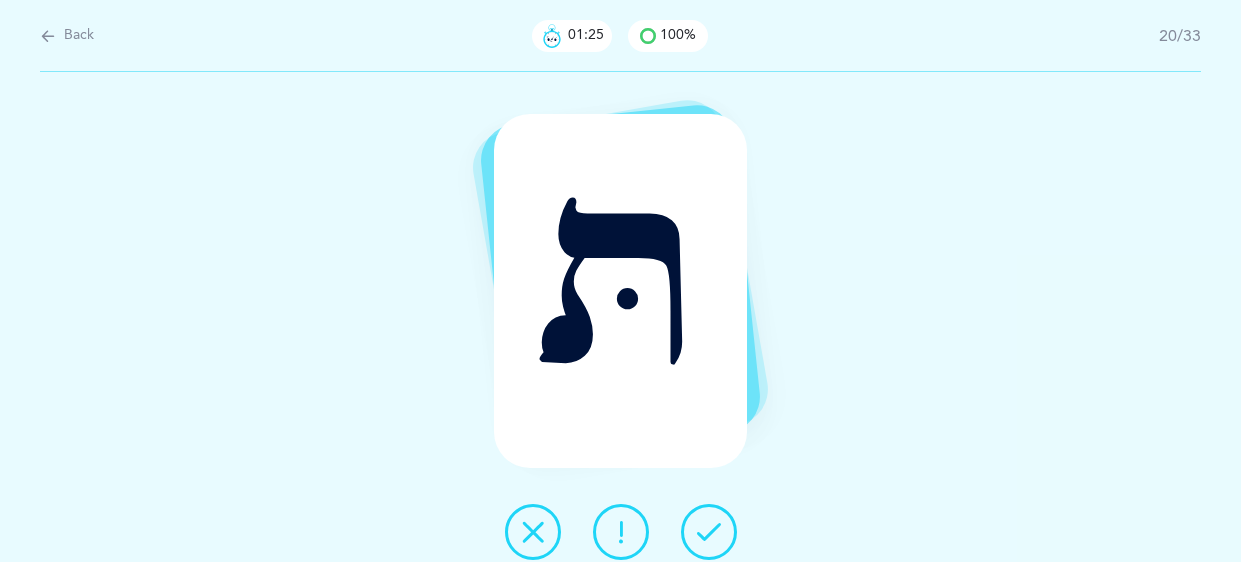 click at bounding box center (709, 532) 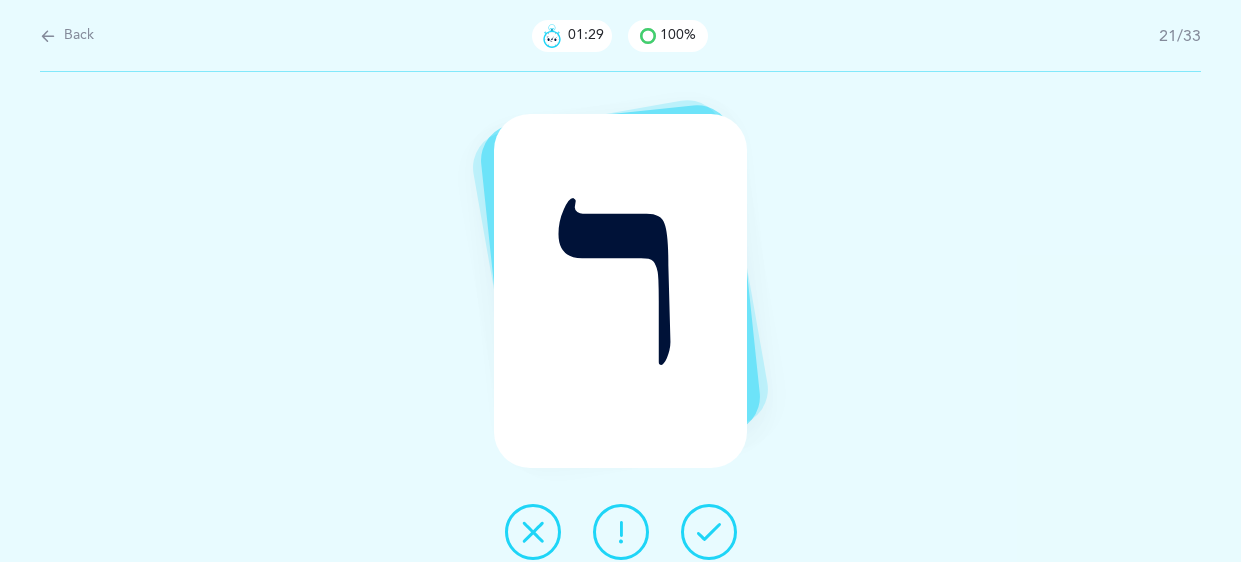 click at bounding box center (709, 532) 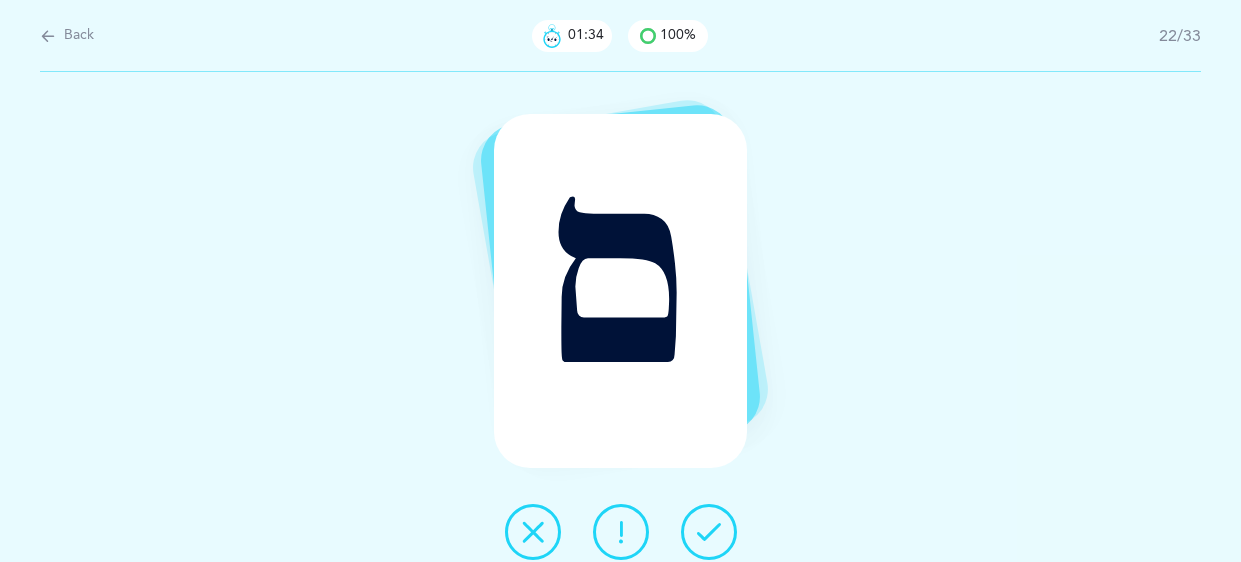 click at bounding box center [709, 532] 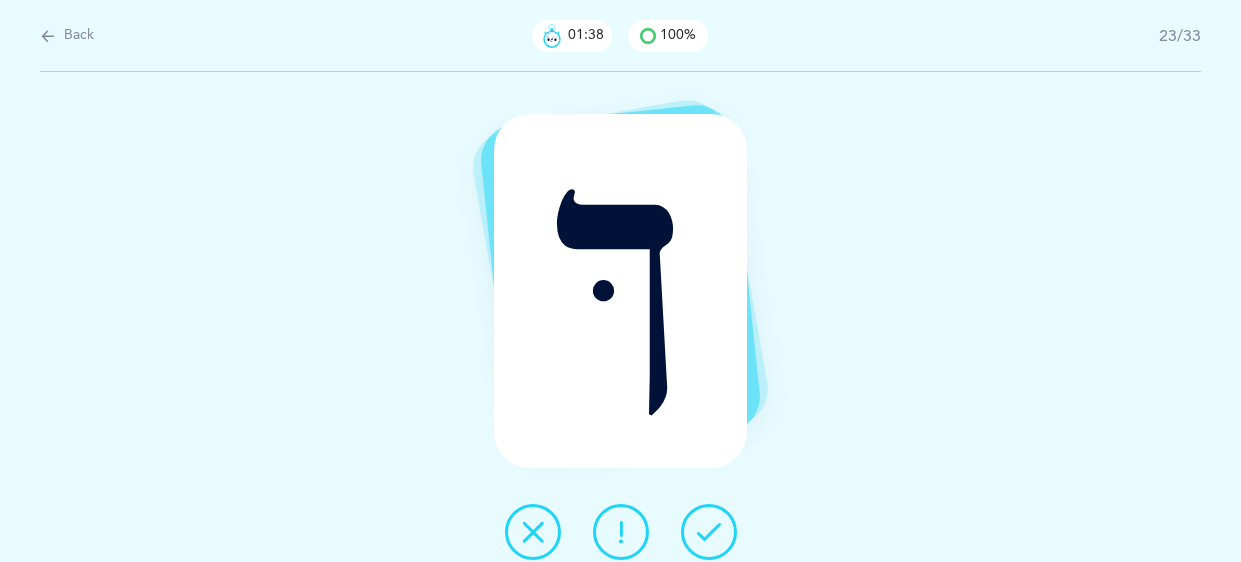 click at bounding box center [709, 532] 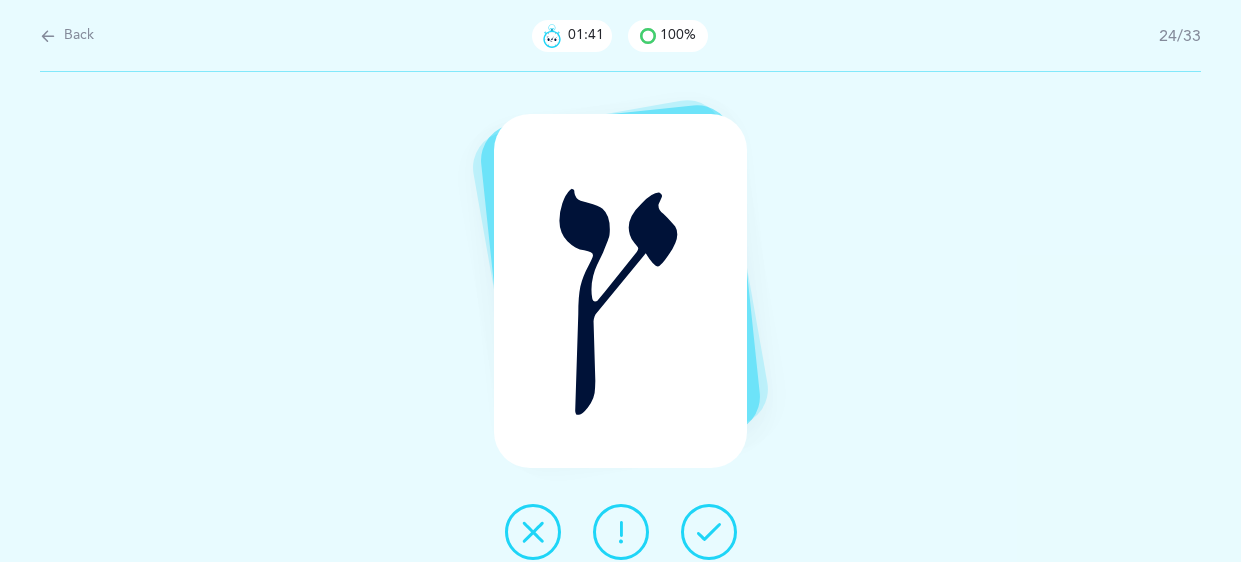 click at bounding box center (709, 532) 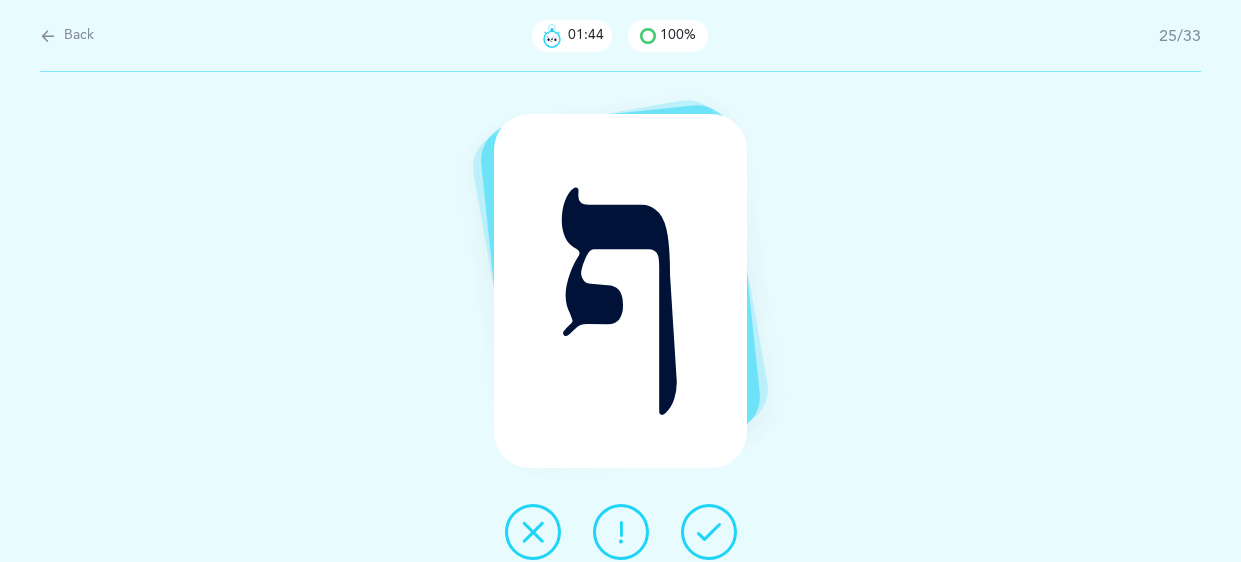 click at bounding box center (709, 532) 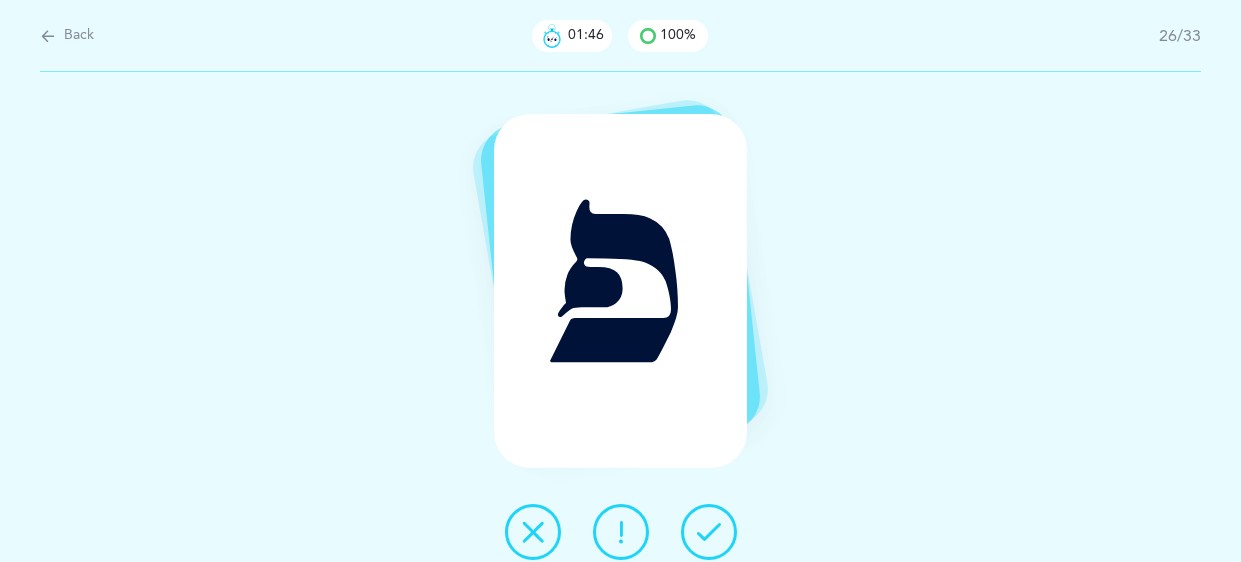 click at bounding box center (709, 532) 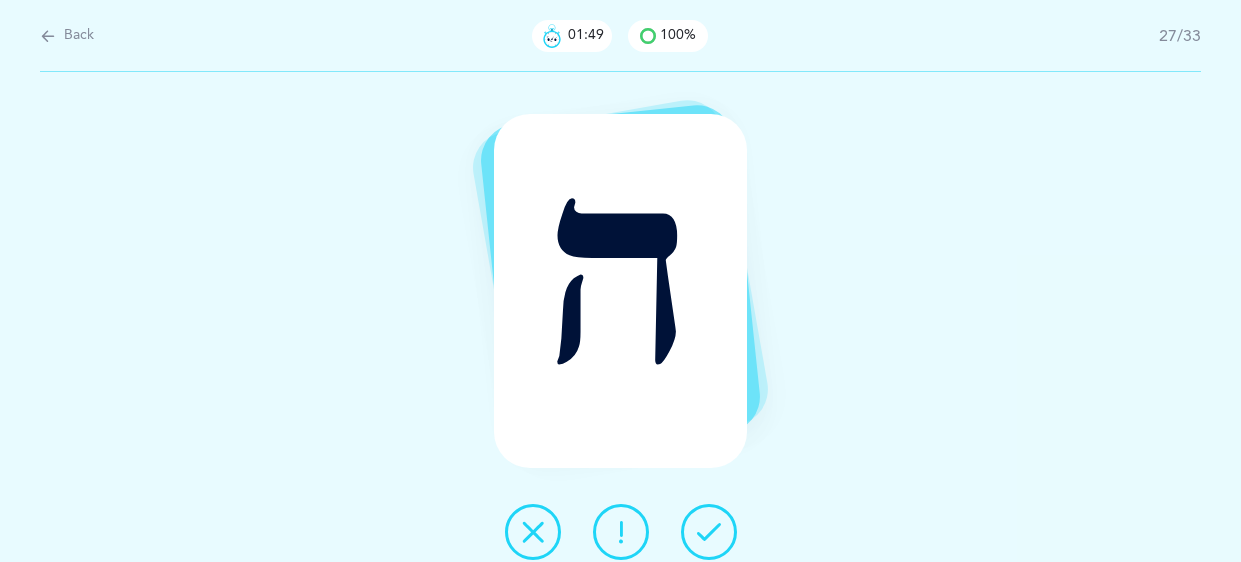click at bounding box center [709, 532] 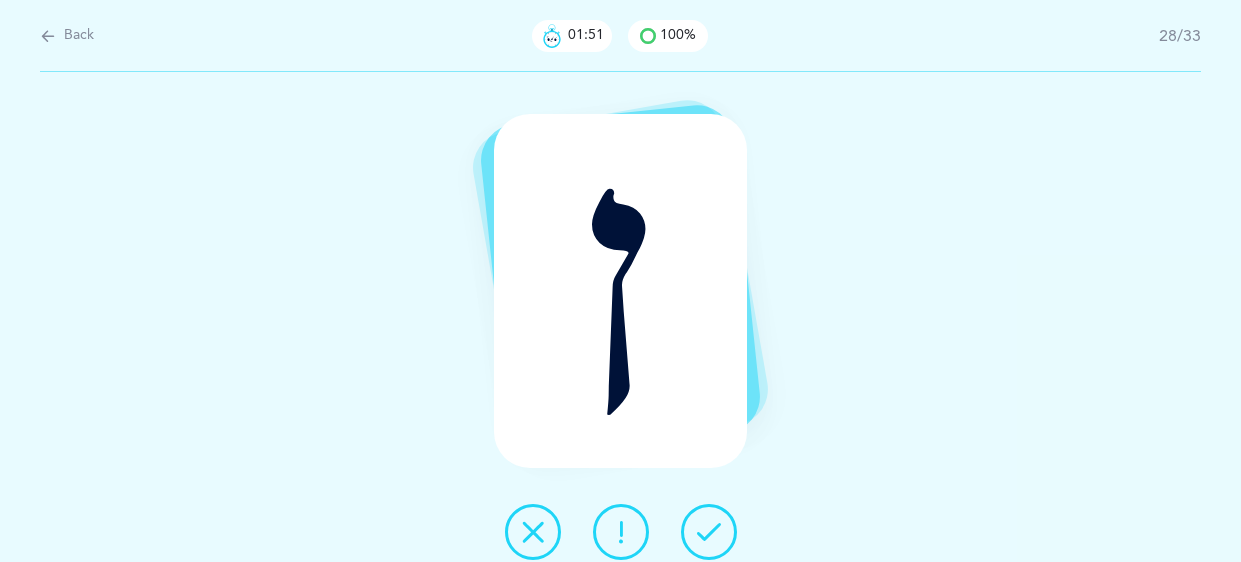 click at bounding box center [709, 532] 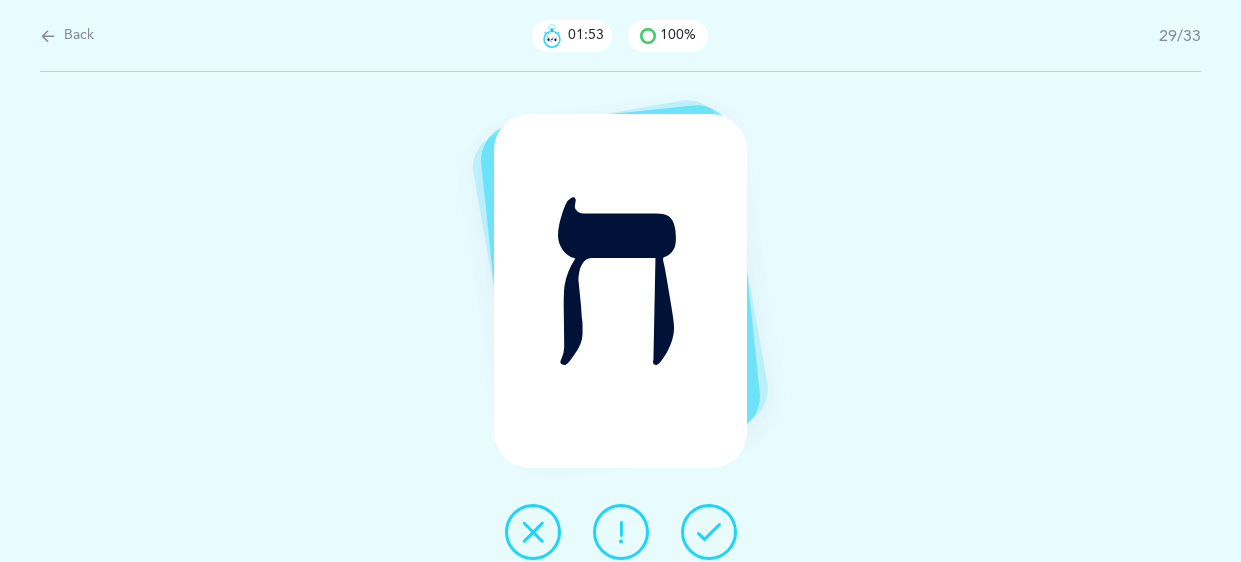 click at bounding box center (709, 532) 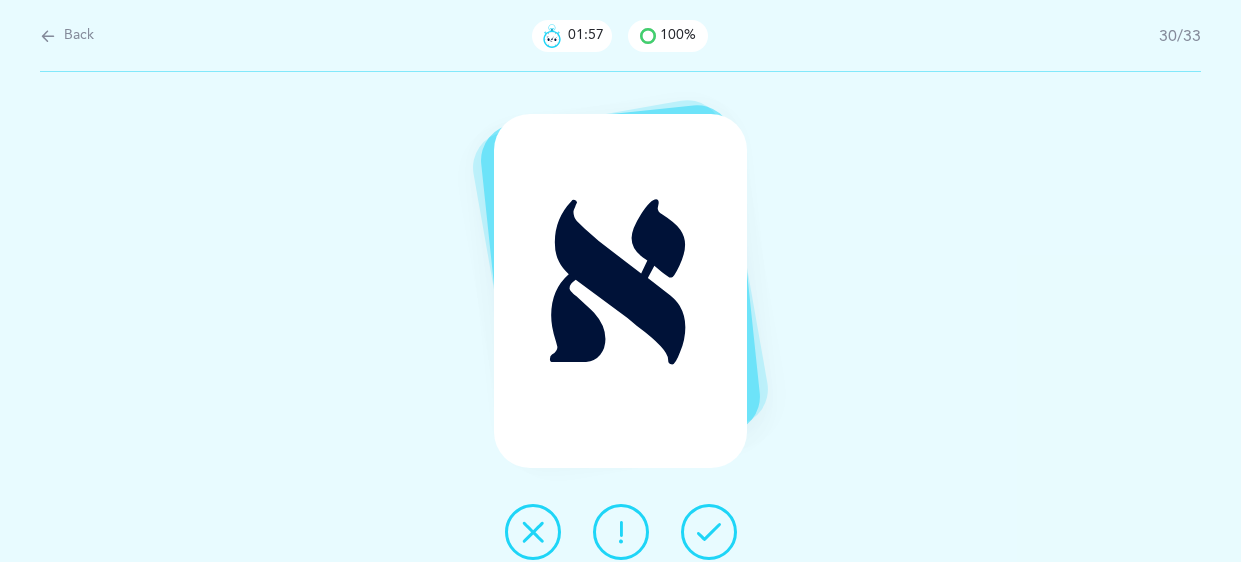 click at bounding box center [709, 532] 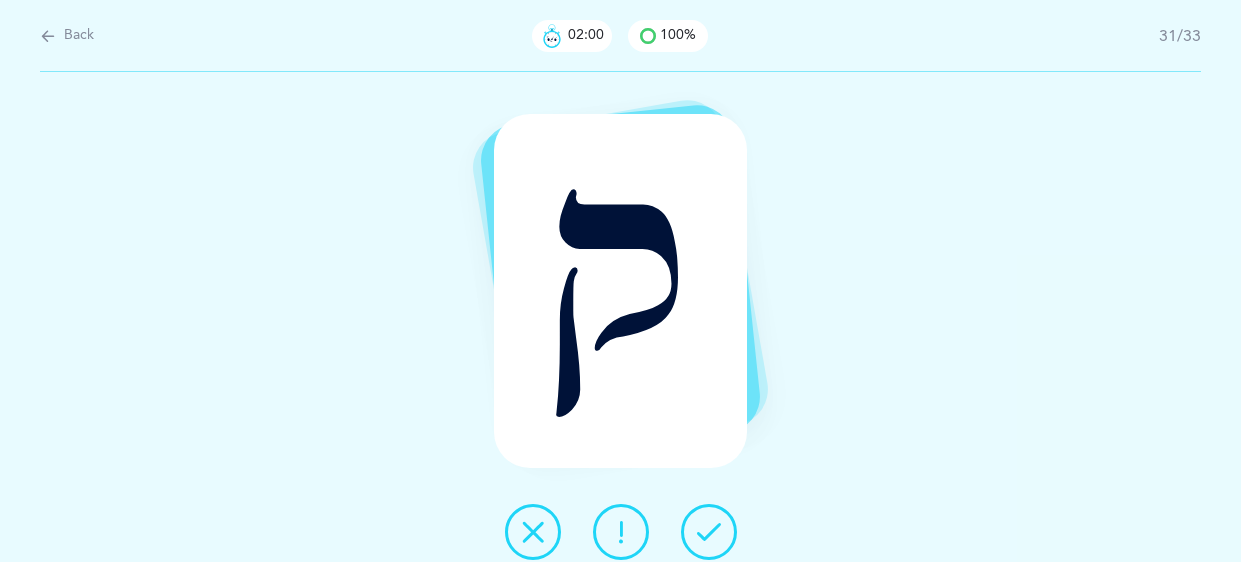 click at bounding box center (709, 532) 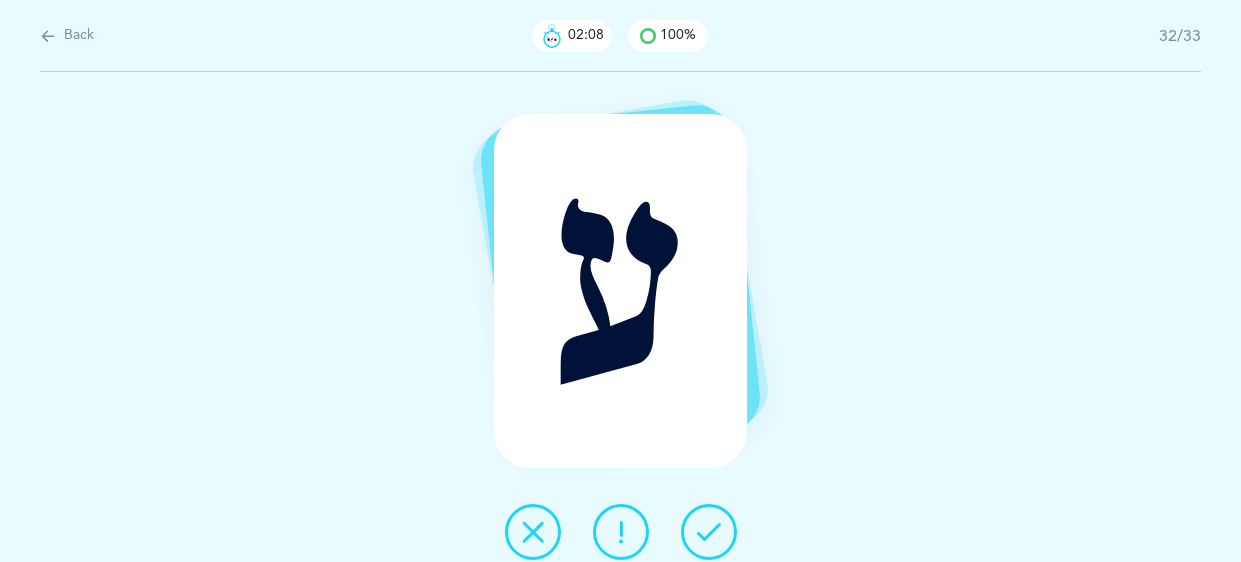 click at bounding box center (709, 532) 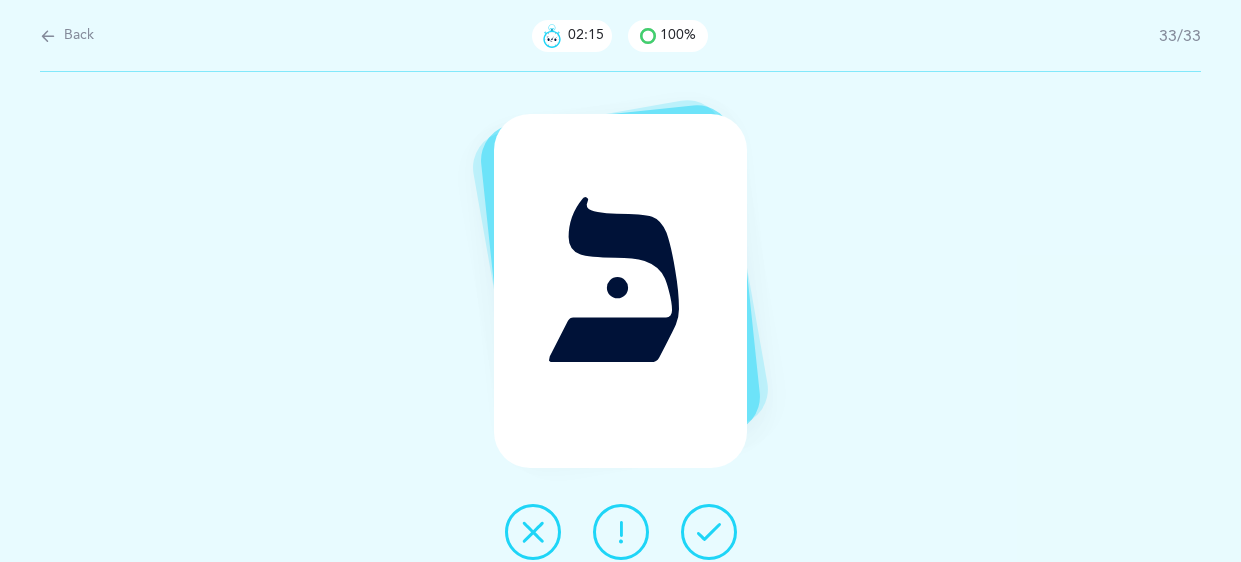 click at bounding box center (709, 532) 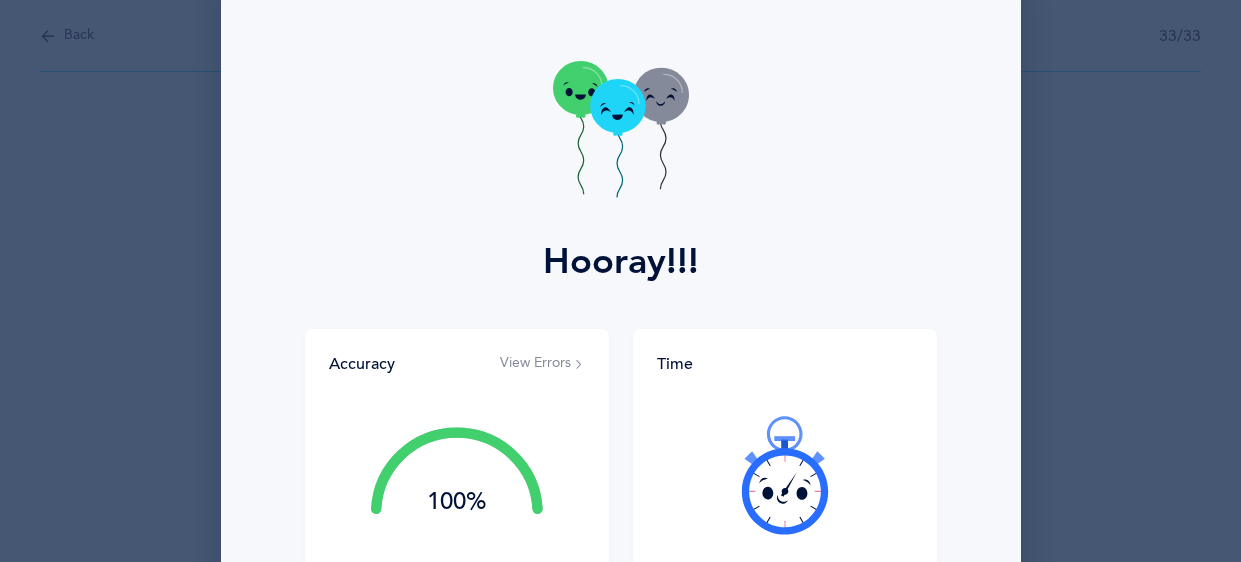scroll, scrollTop: 32, scrollLeft: 0, axis: vertical 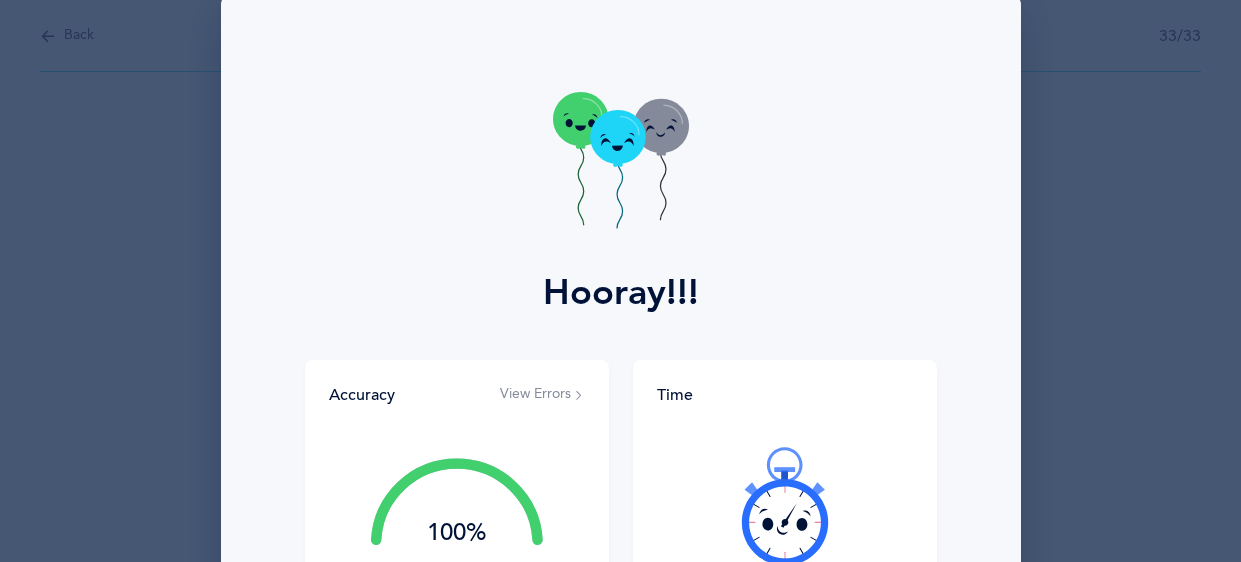 click 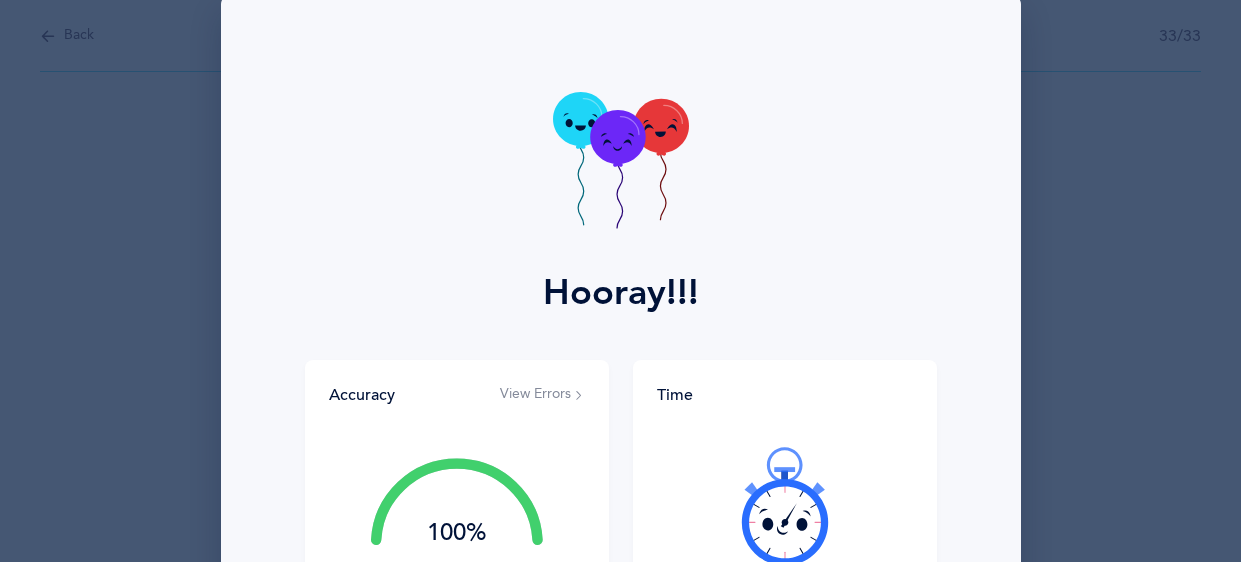 click 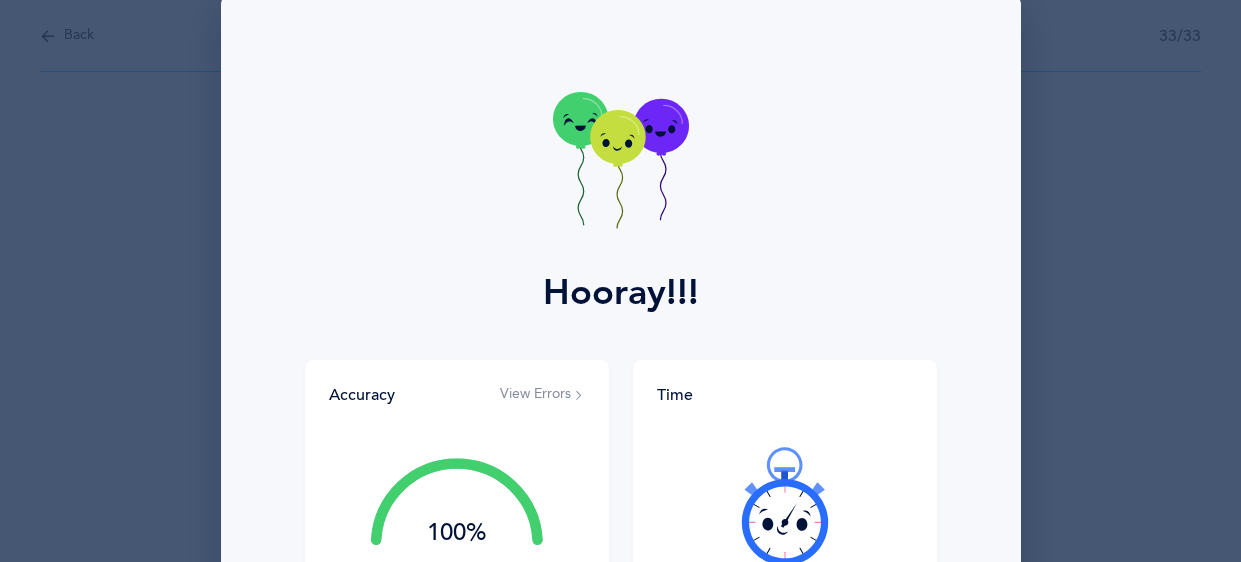 click 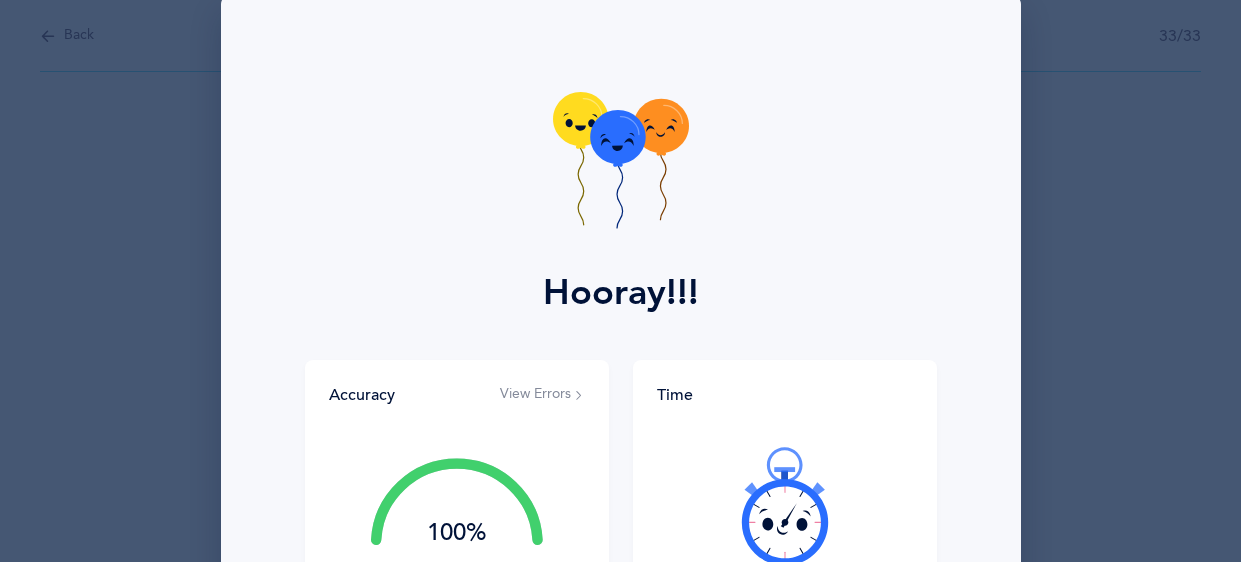 click 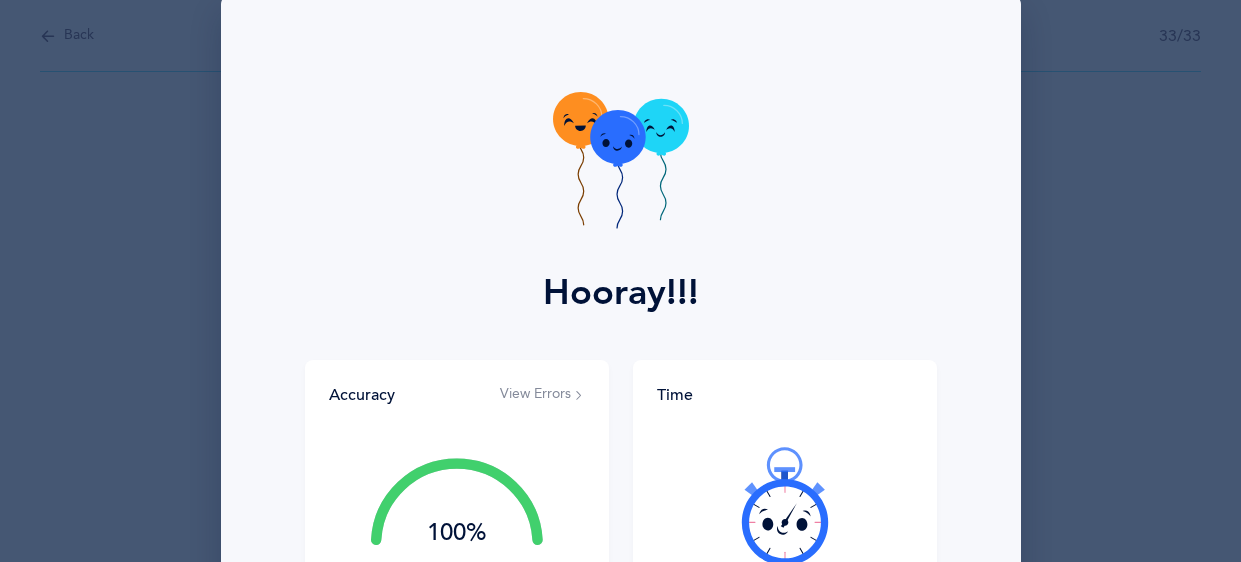 click 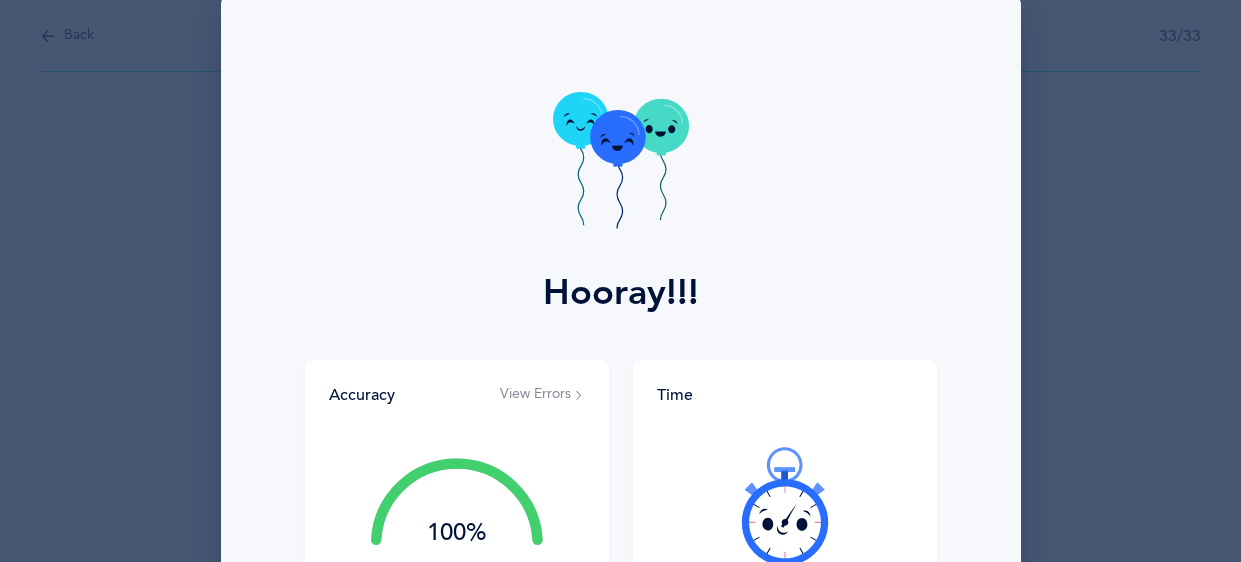 click 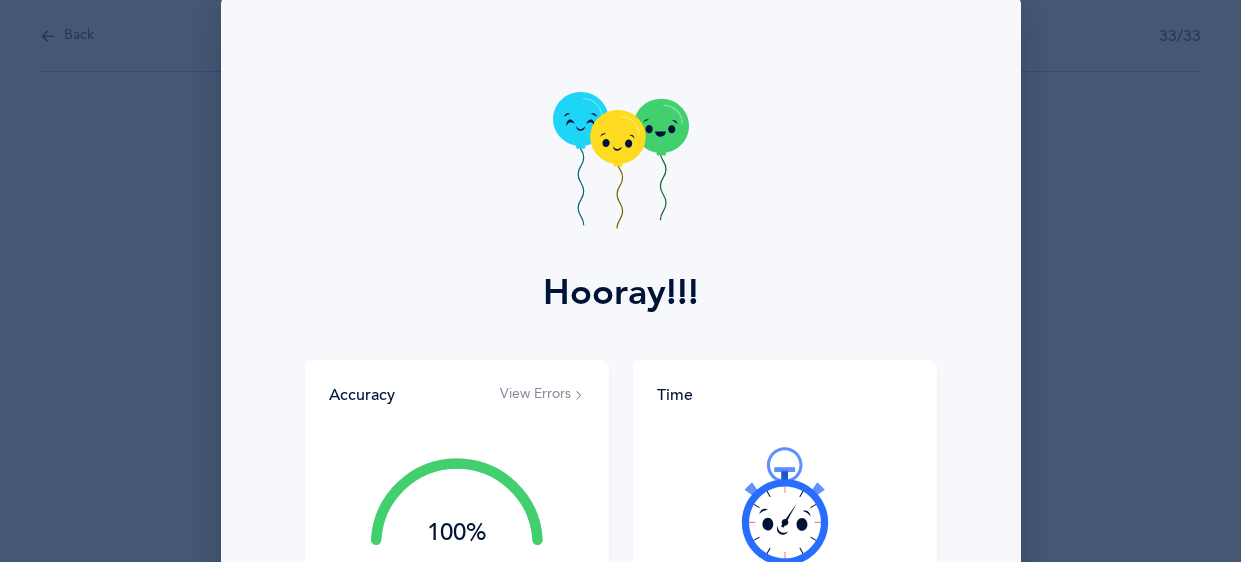 click 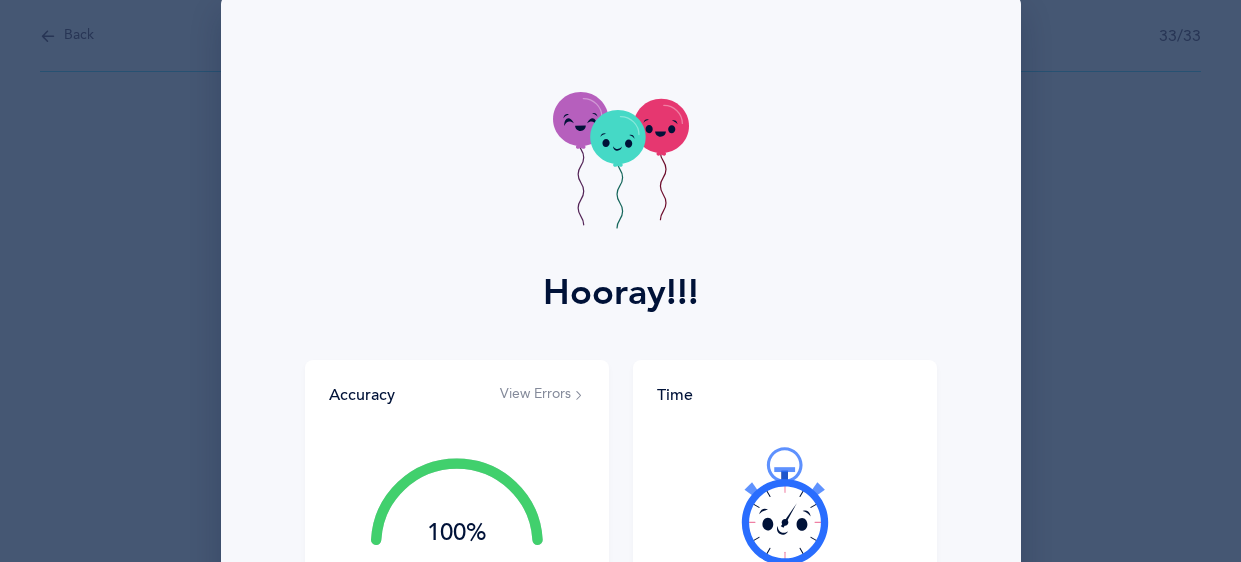 click 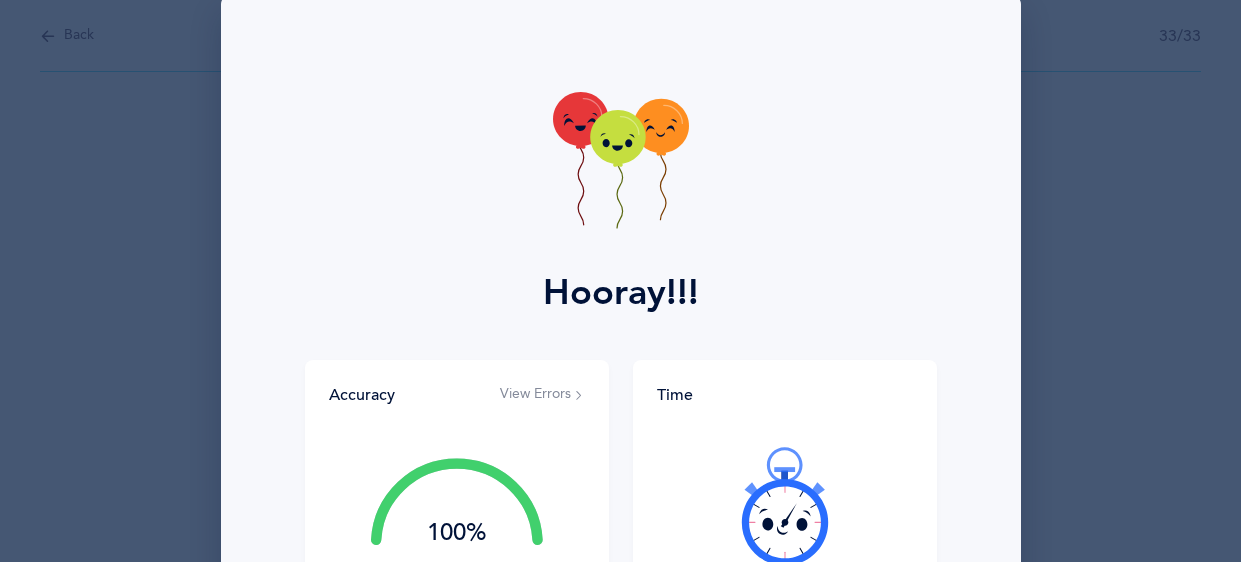 click 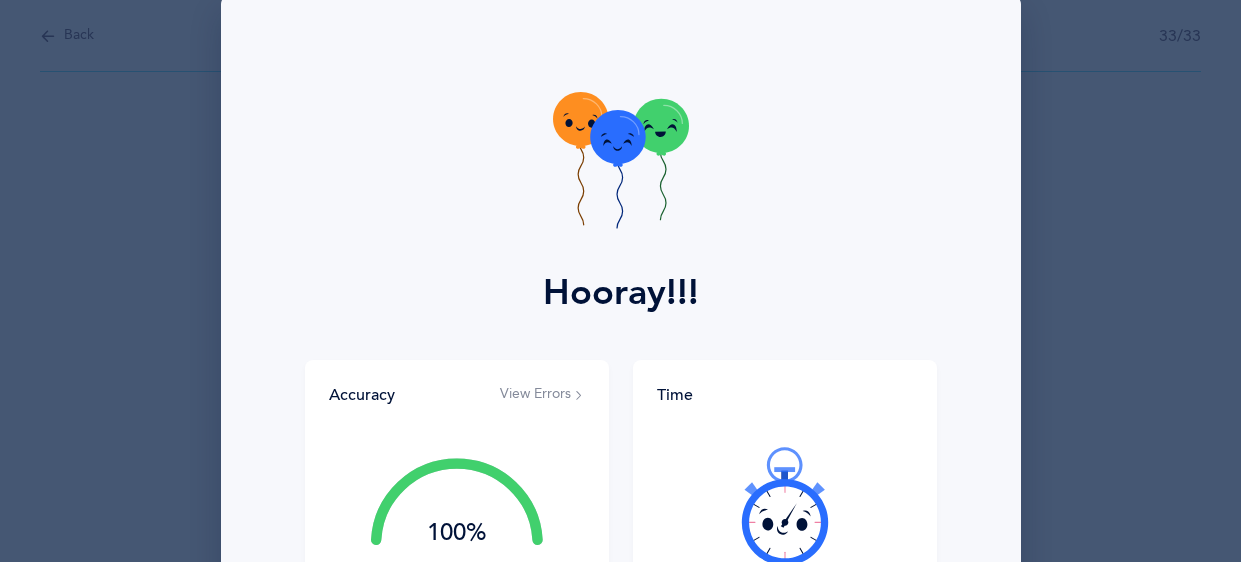 click 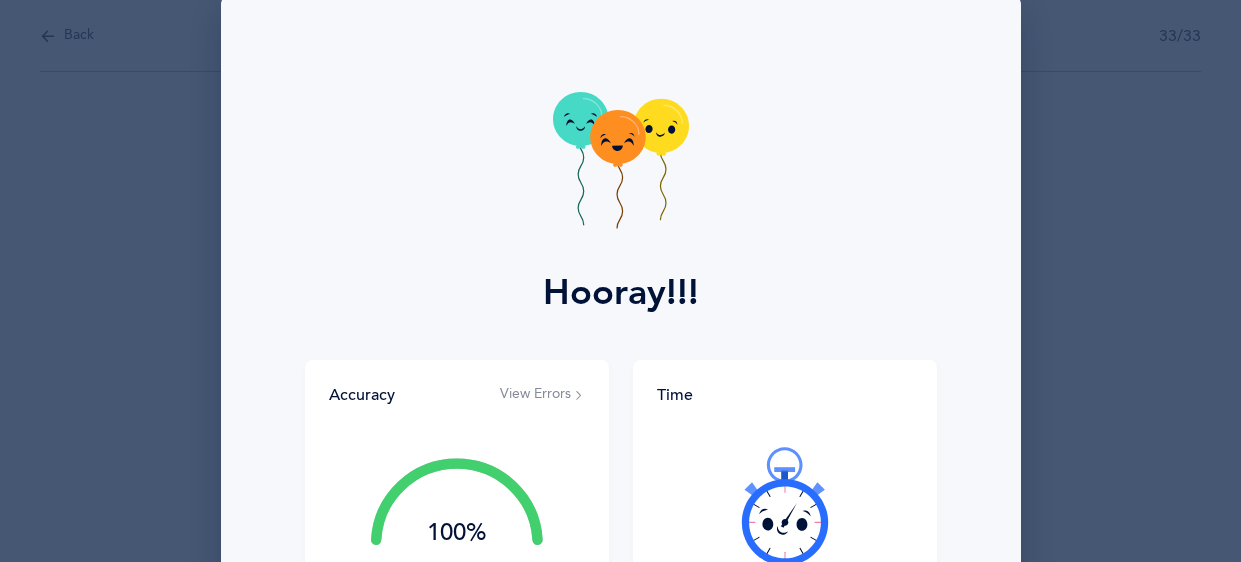 click 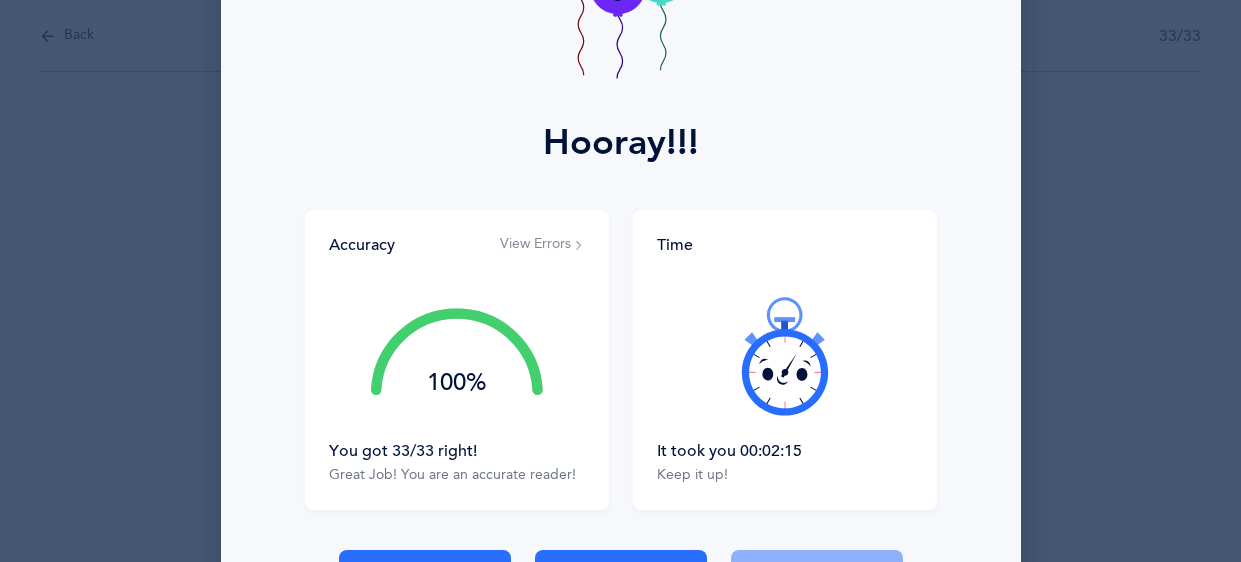 scroll, scrollTop: 317, scrollLeft: 0, axis: vertical 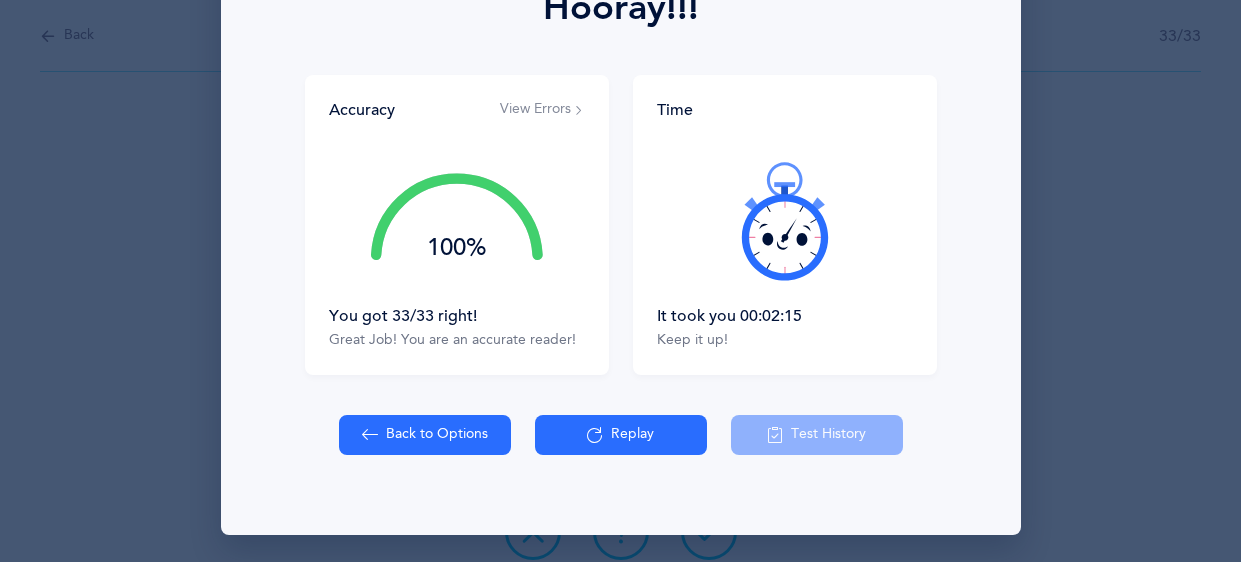 click at bounding box center (370, 435) 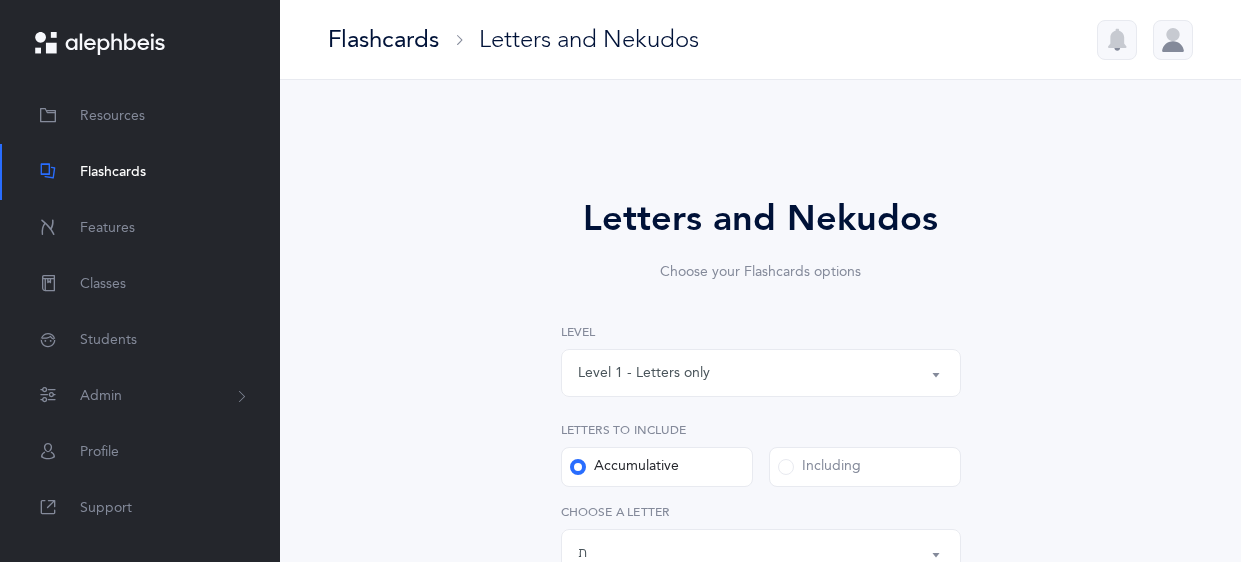 click on "Level 1 - Letters only" at bounding box center (761, 373) 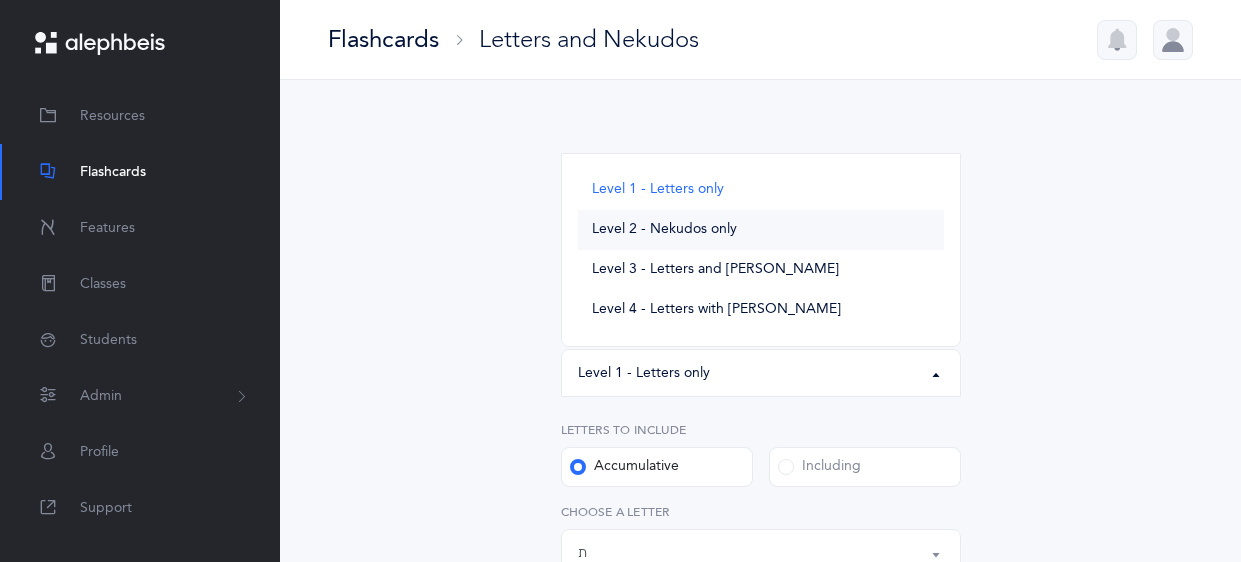 click on "Level 2 - Nekudos only" at bounding box center [664, 230] 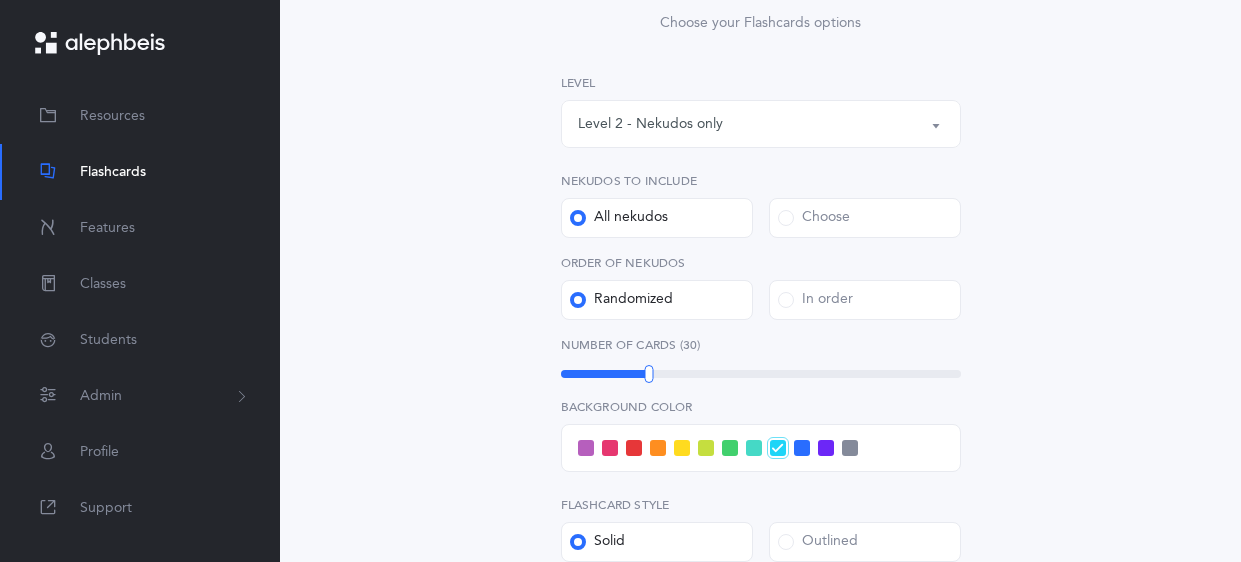scroll, scrollTop: 287, scrollLeft: 0, axis: vertical 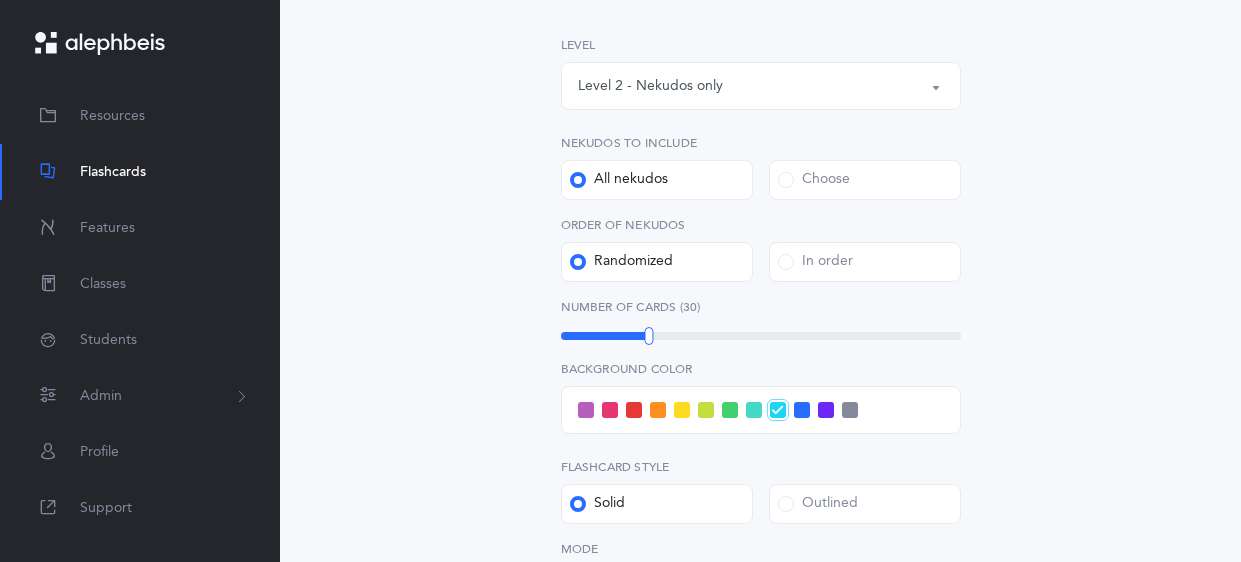click on "Choose" at bounding box center [865, 180] 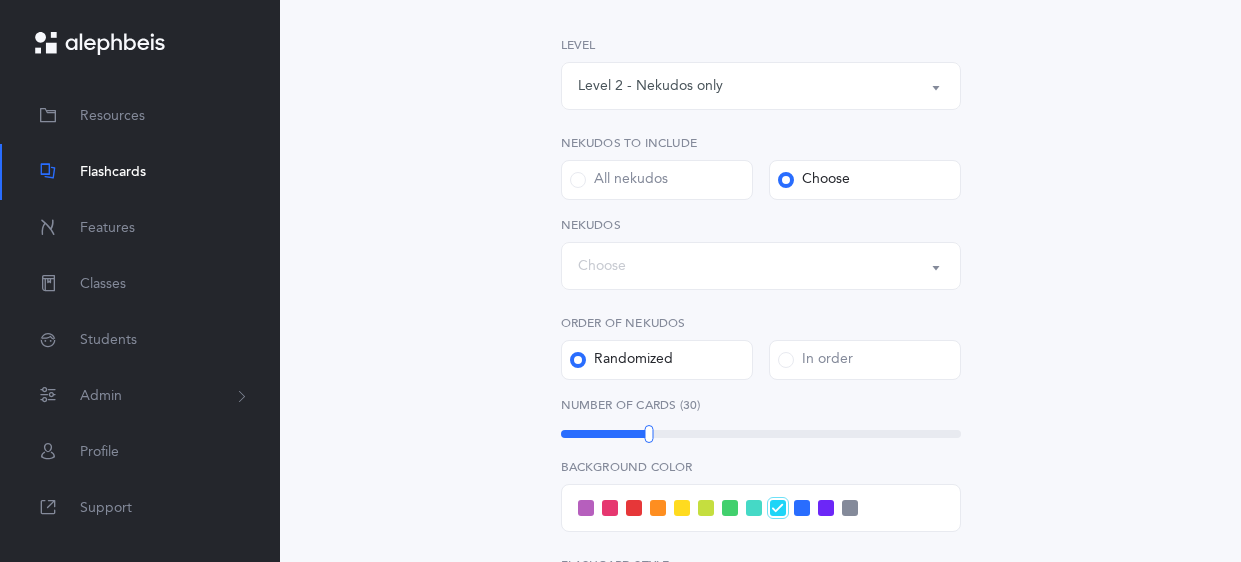 click on "Choose" at bounding box center [761, 266] 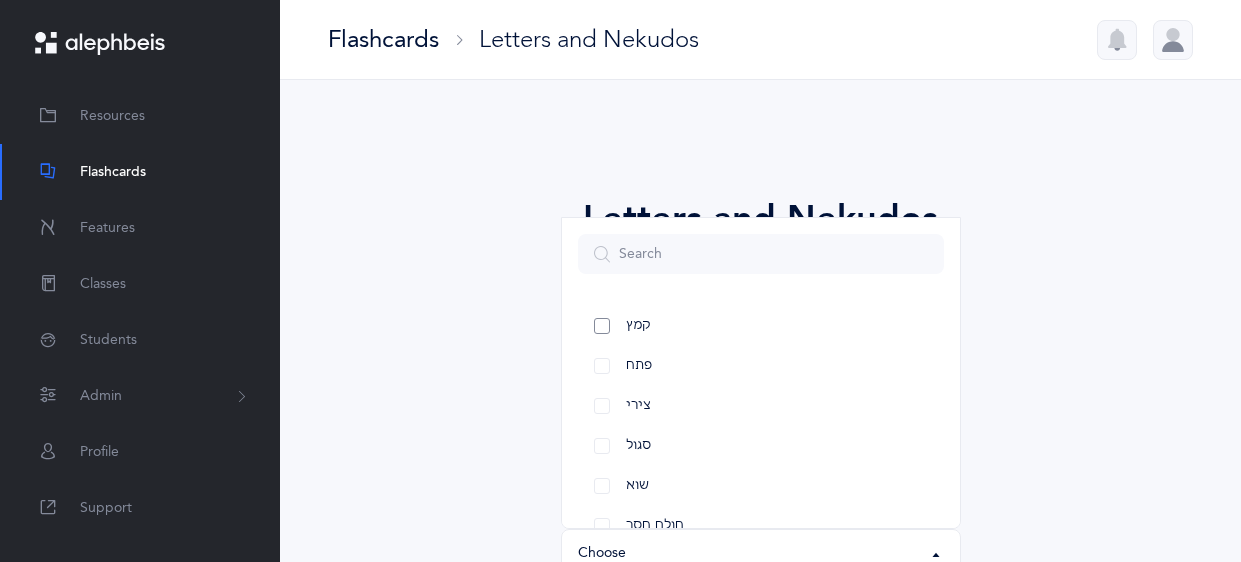 click on "קמץ" at bounding box center [761, 326] 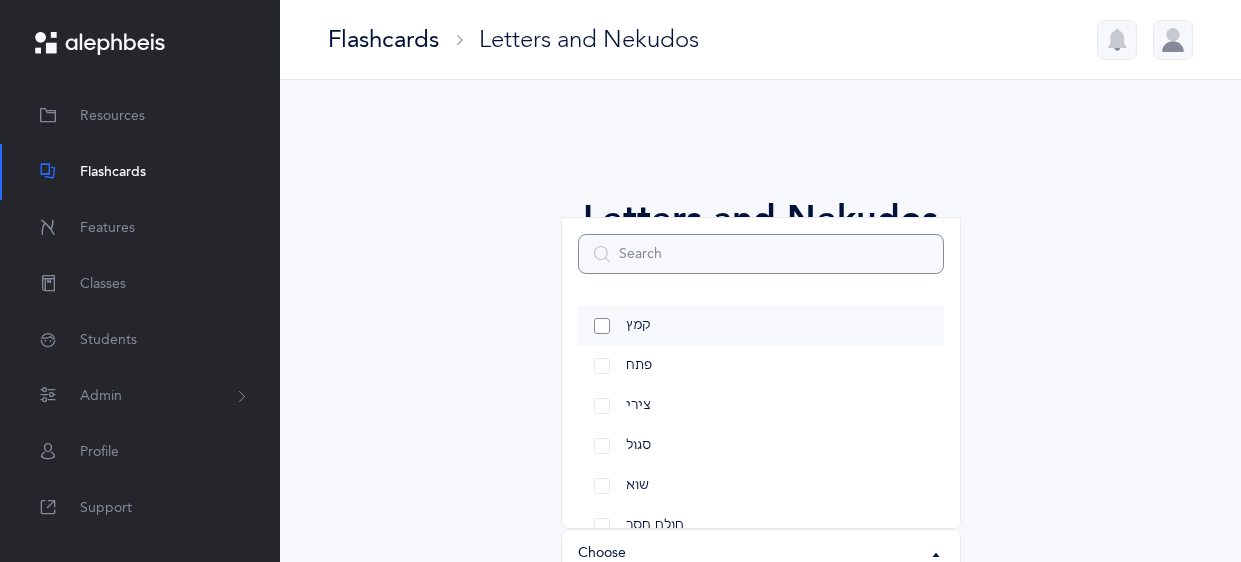 select on "28" 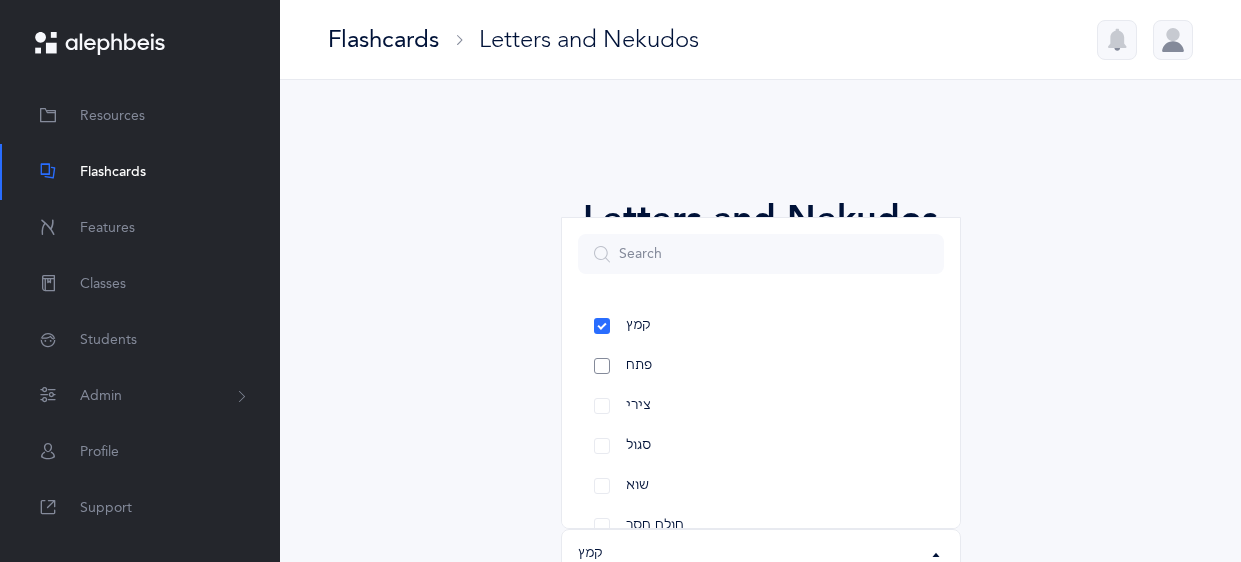 click on "פתח" at bounding box center (761, 366) 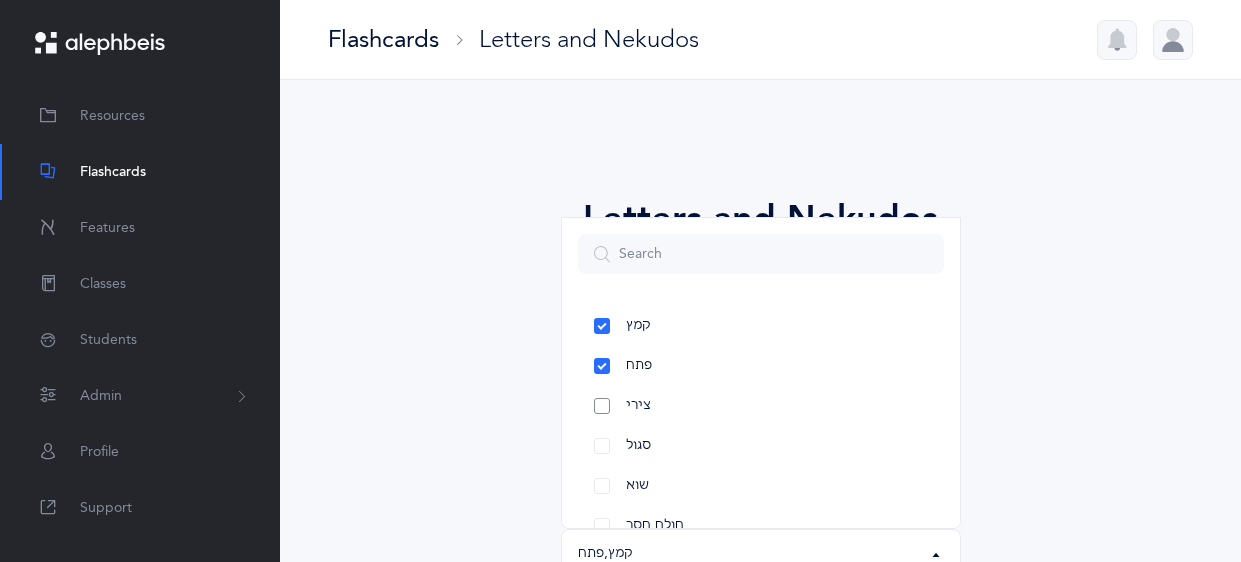click on "צירי" at bounding box center [761, 406] 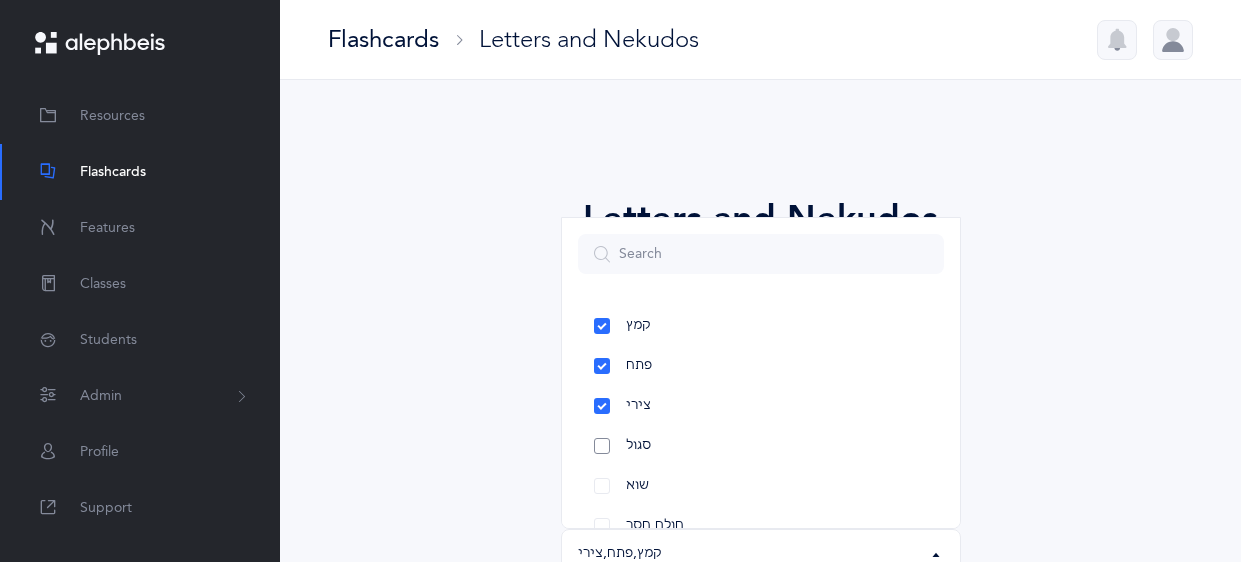 click on "סגול" at bounding box center (761, 446) 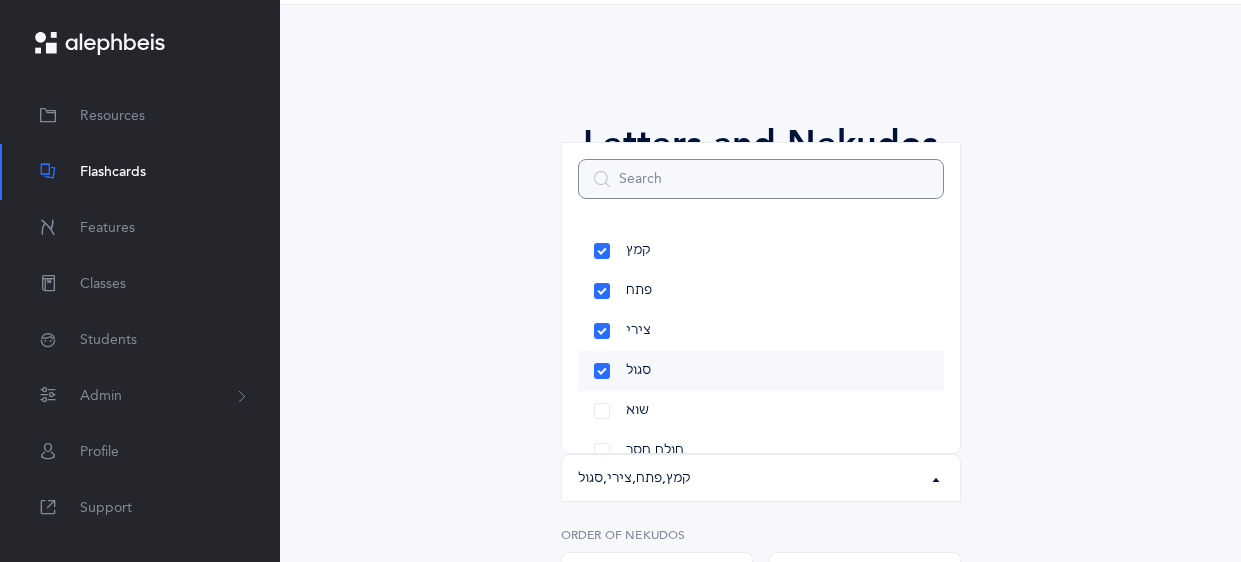 scroll, scrollTop: 74, scrollLeft: 0, axis: vertical 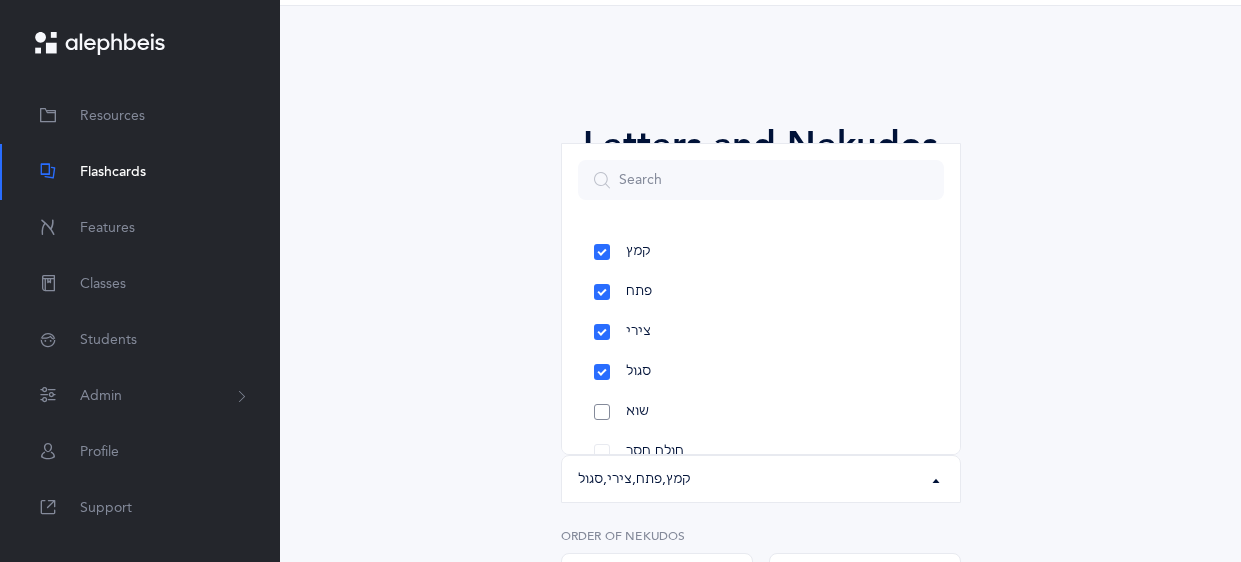click on "שוא" at bounding box center [761, 412] 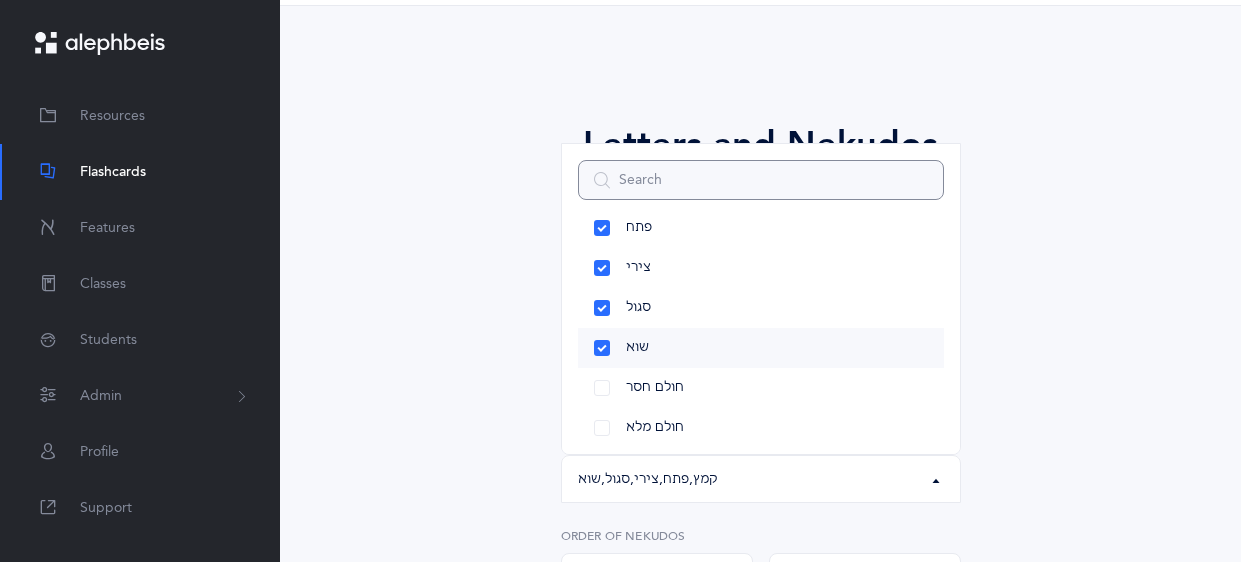 scroll, scrollTop: 66, scrollLeft: 0, axis: vertical 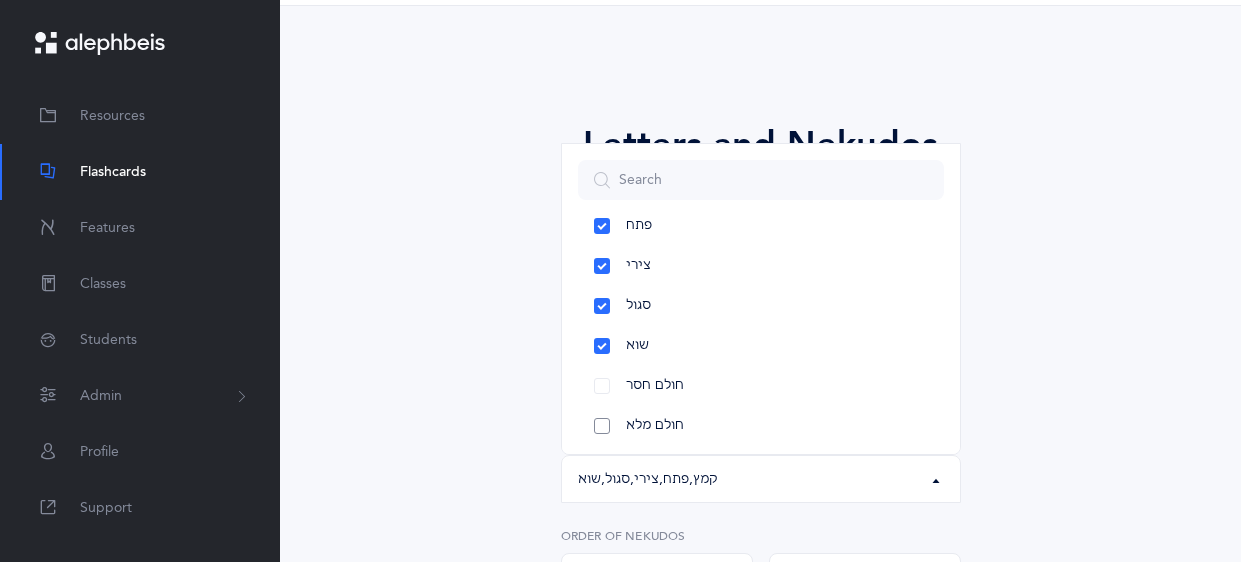click on "חולם מלא" at bounding box center (761, 426) 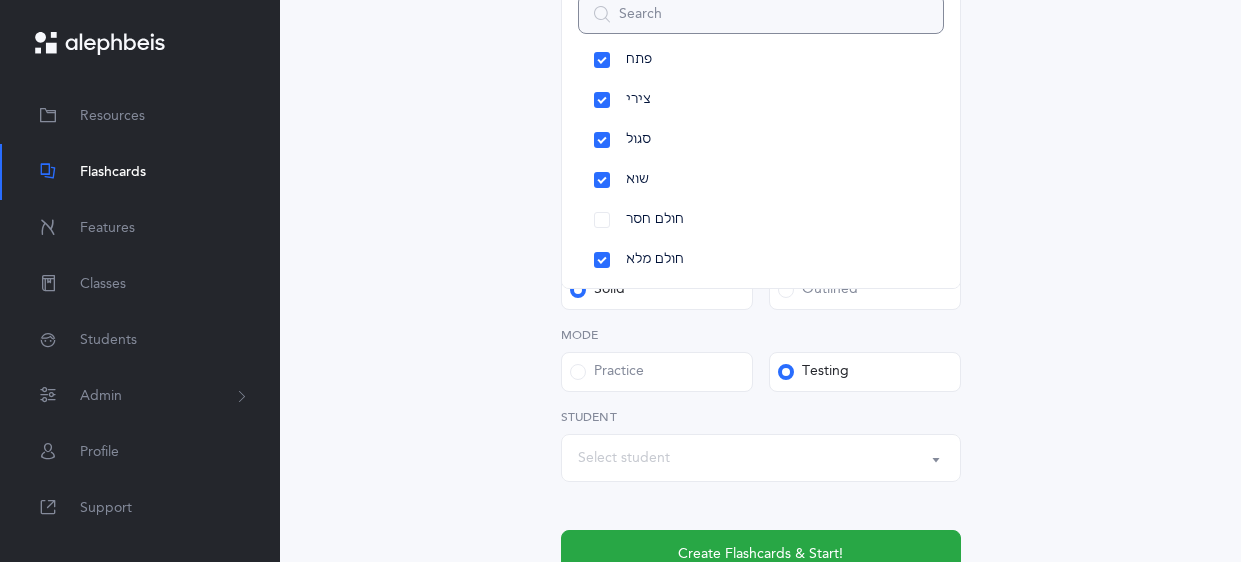 scroll, scrollTop: 607, scrollLeft: 0, axis: vertical 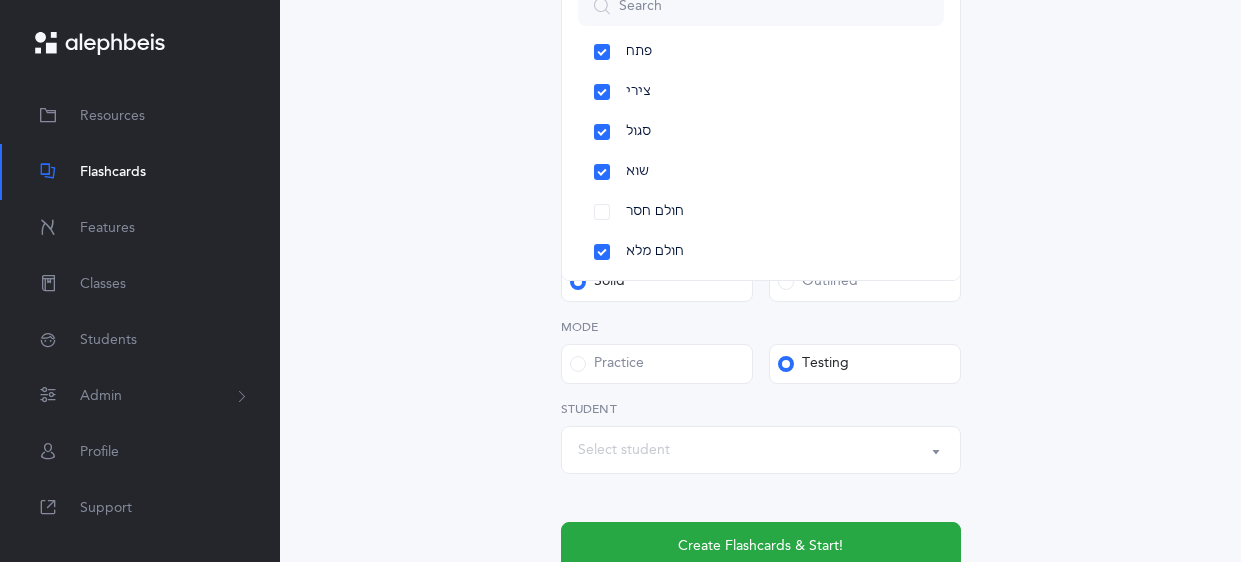 click on "Letters and Nekudos   Choose your Flashcards options         Level 1 - Letters only
Level 2 - Nekudos only
Level 3 - Letters and Nekudos
Level 4 - Letters with Nekudos
Level 2 - Nekudos only   Level 1 - Letters only
Level 2 - Nekudos only
Level 3 - Letters and Nekudos
Level 4 - Letters with [PERSON_NAME]
Level
Nekudos to include
All nekudos
Choose
קמץ
פתח
צירי
סגול
שוא
חולם חסר
חולם מלא
חיריק חסר
חיריק מלא
קובוץ
שורוק
חטף קמץ
חטף פתח
חטף סגול
קמץ ,  פתח ,  צירי ,  סגול ,  שוא ,  חולם מלא   קמץ
פתח
צירי
סגול
שוא
חולם חסר
חולם מלא
חיריק חסר
חיריק מלא
קובוץ
שורוק
חטף קמץ
חטף פתח
חטף סגול
[GEOGRAPHIC_DATA]
Order of nekudos
Randomized
In order" at bounding box center (760, 89) 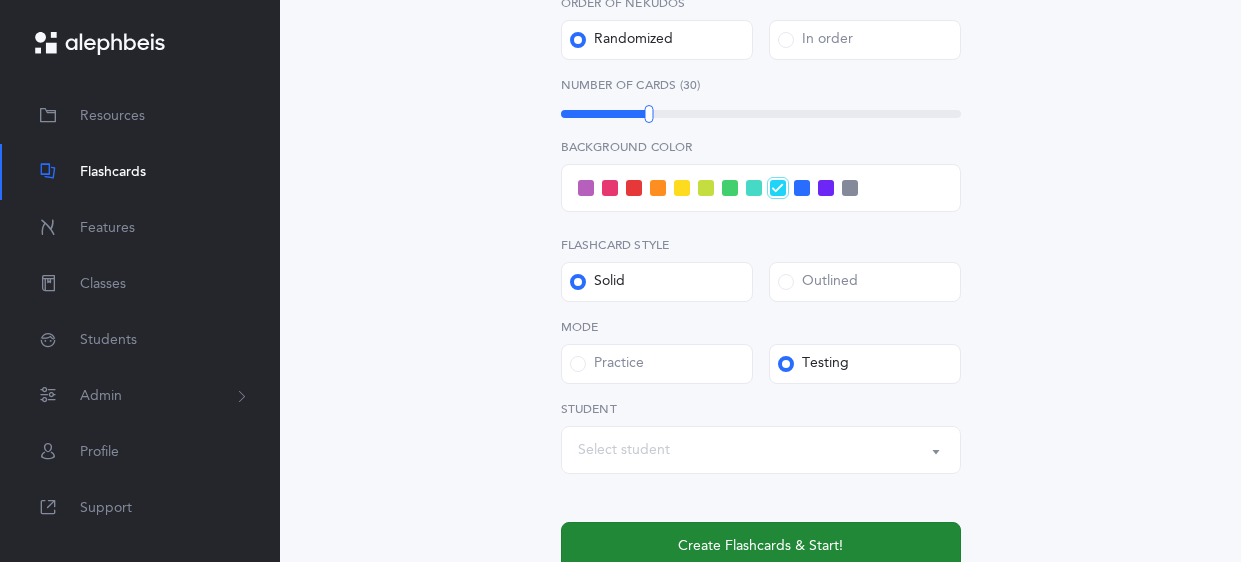 click on "Create Flashcards & Start!" at bounding box center (760, 546) 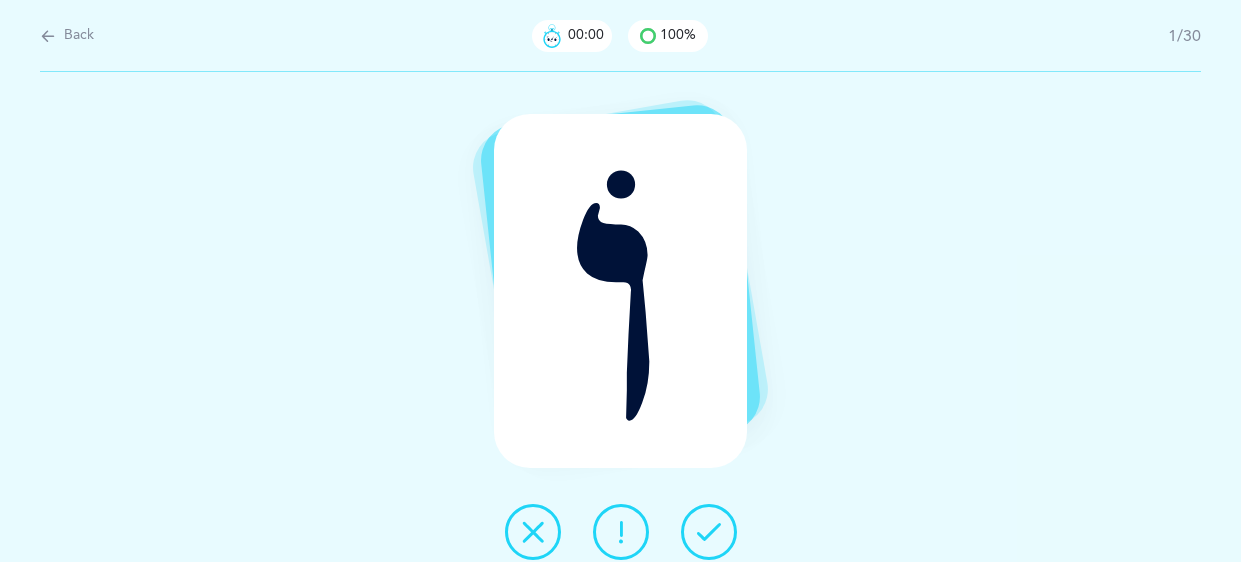 scroll, scrollTop: 0, scrollLeft: 0, axis: both 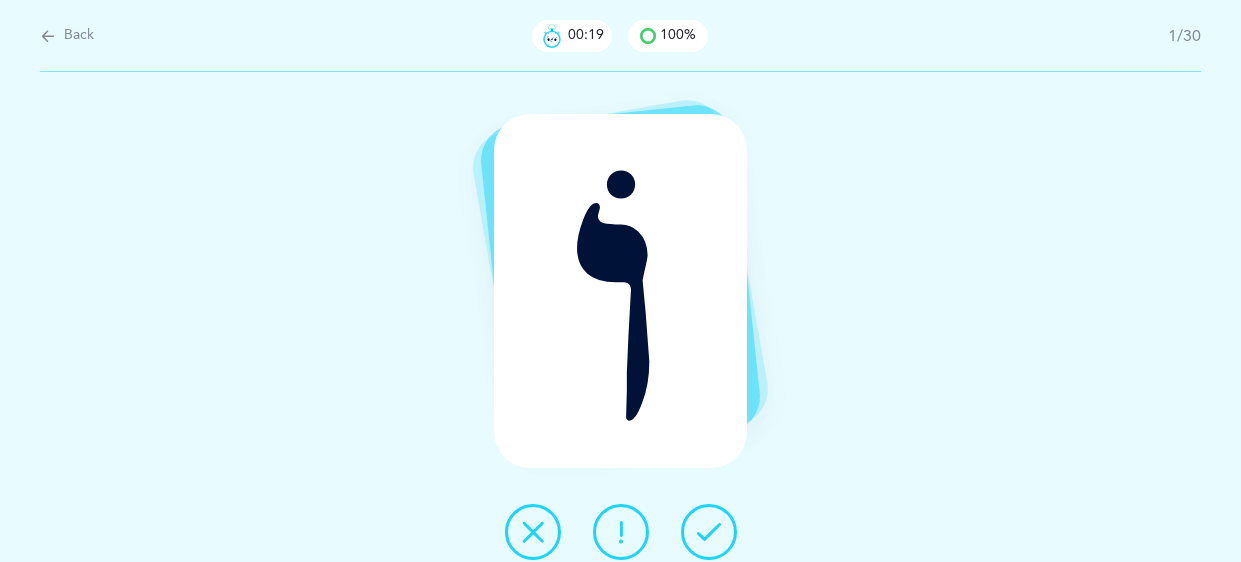 click at bounding box center [709, 532] 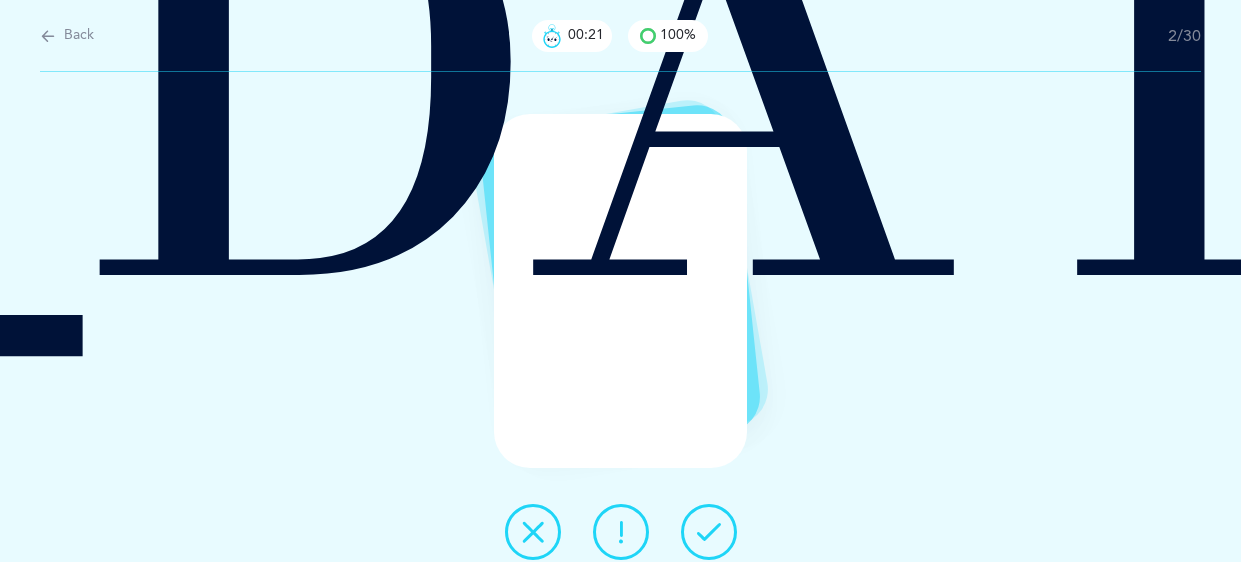 click at bounding box center (709, 532) 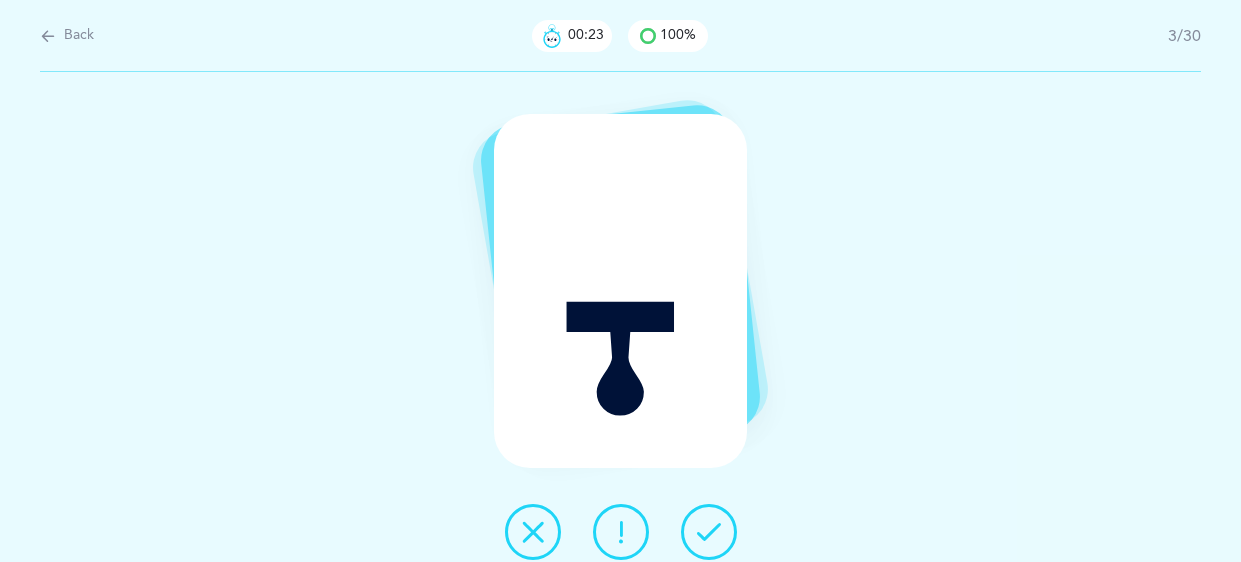 click at bounding box center [709, 532] 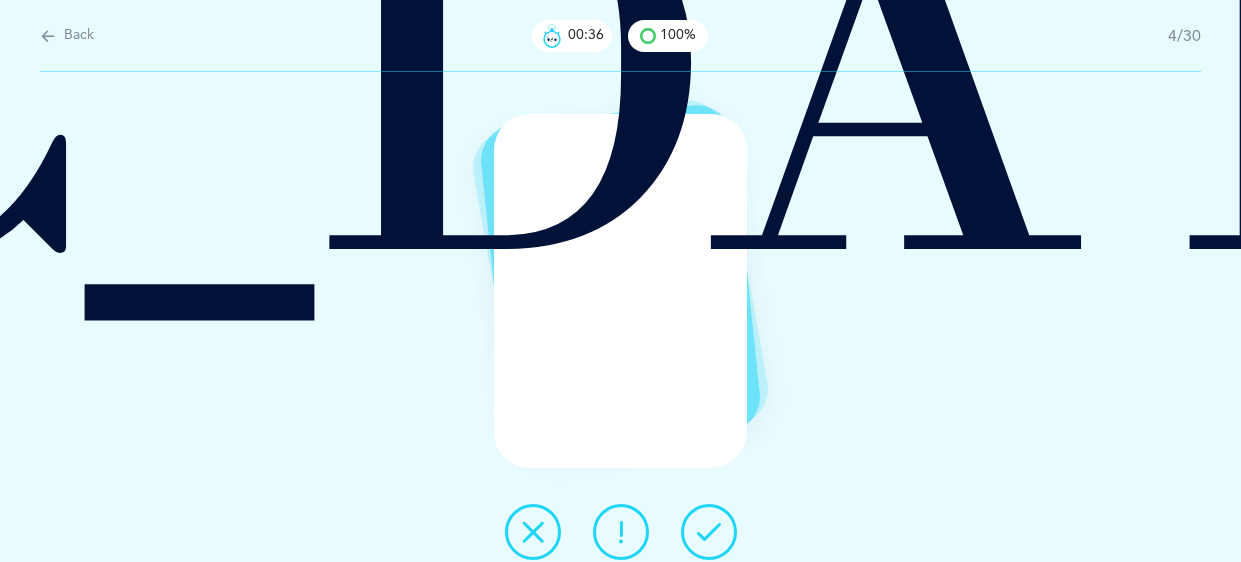 click at bounding box center (709, 532) 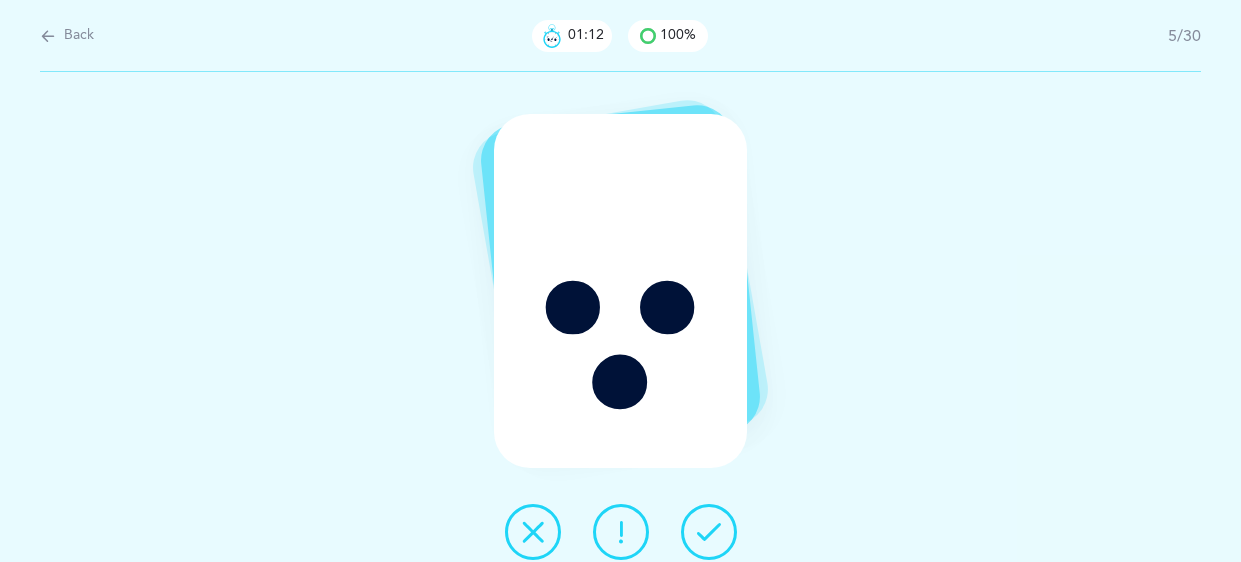 click at bounding box center (533, 532) 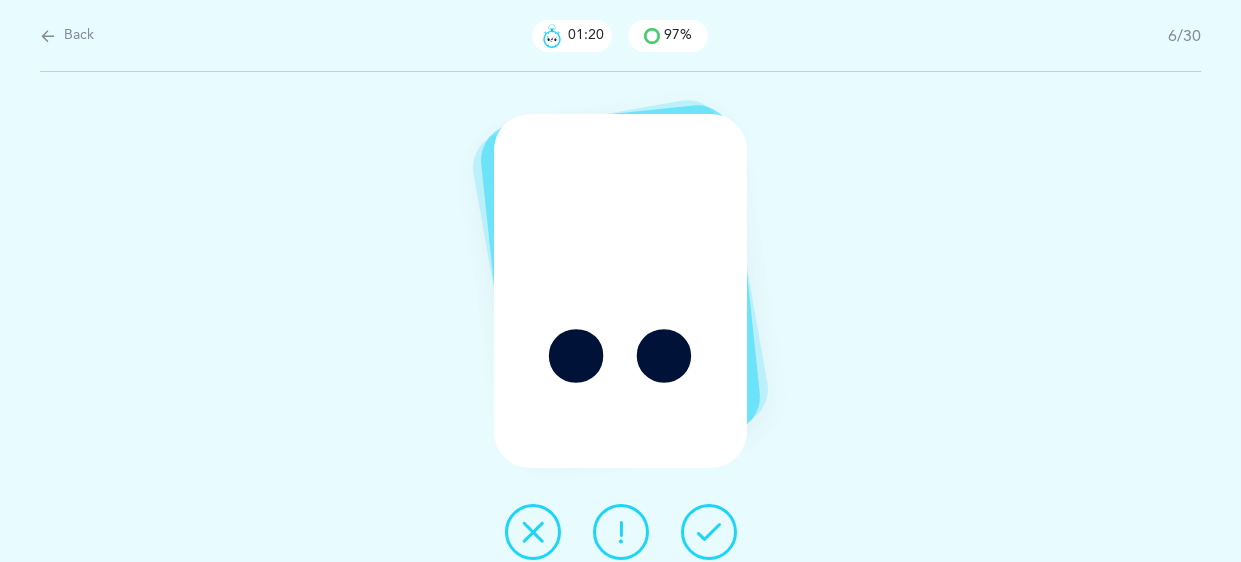 click at bounding box center (709, 532) 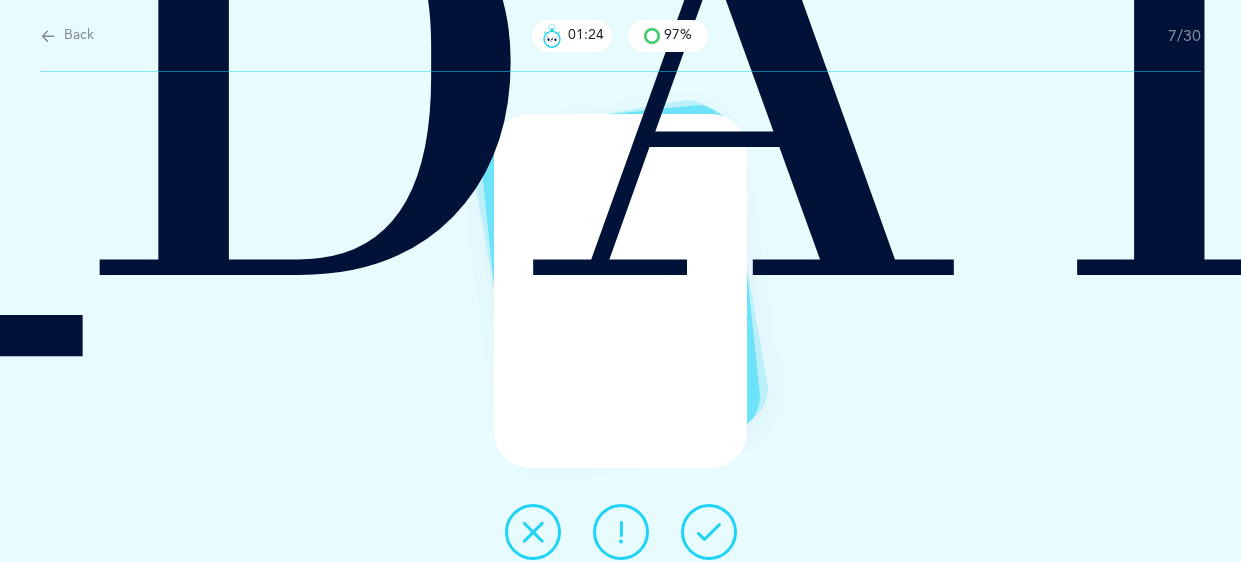 click at bounding box center (709, 532) 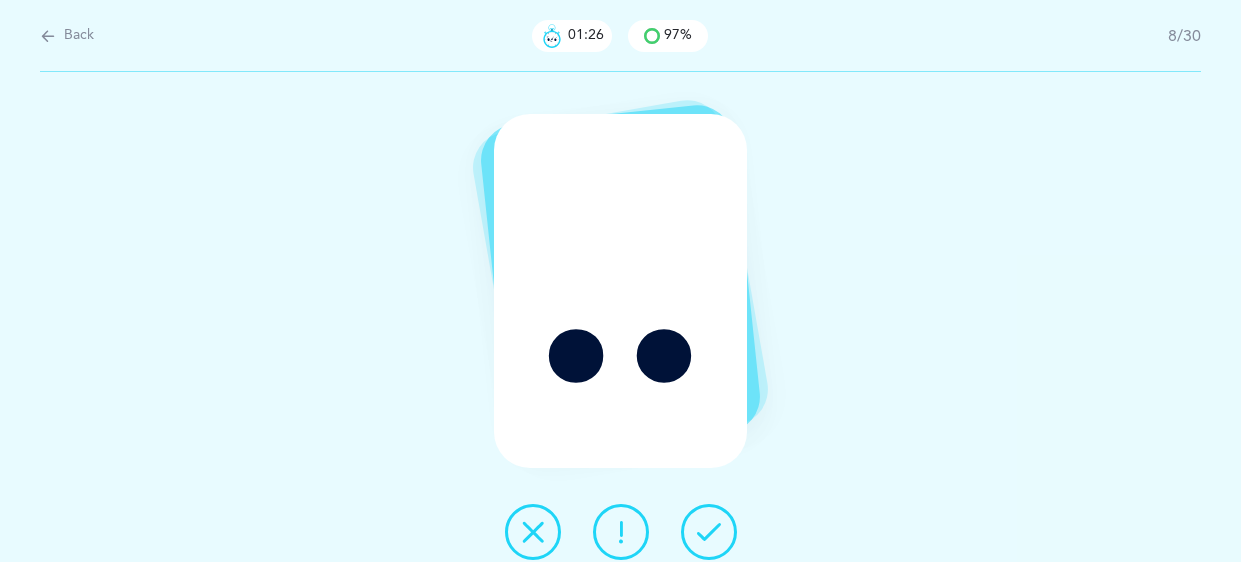 click at bounding box center [709, 532] 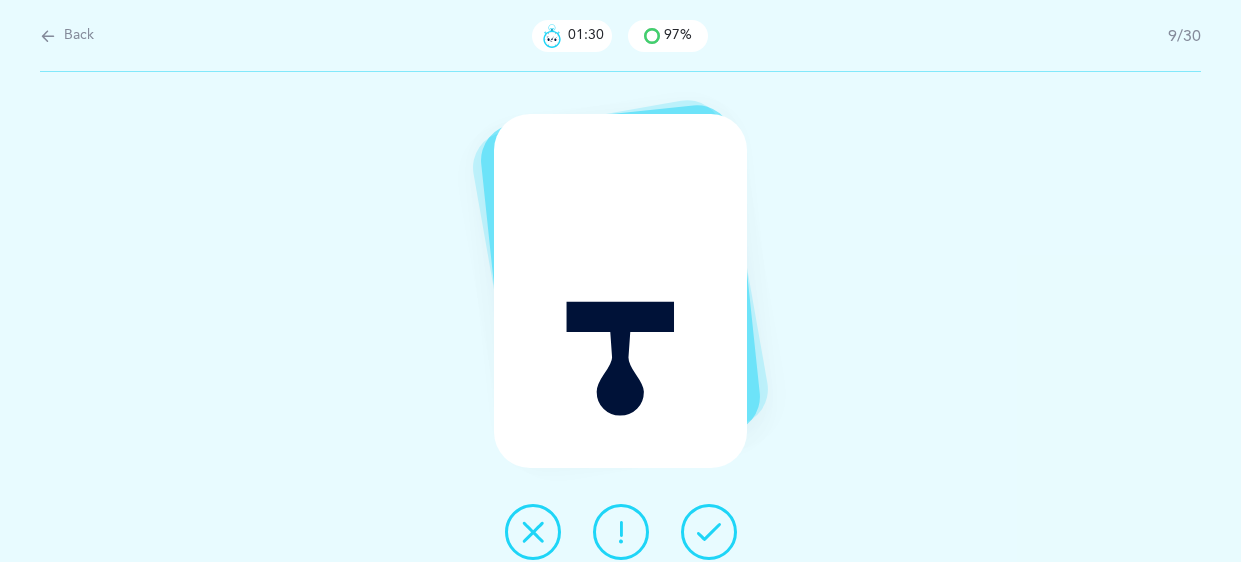 click at bounding box center [709, 532] 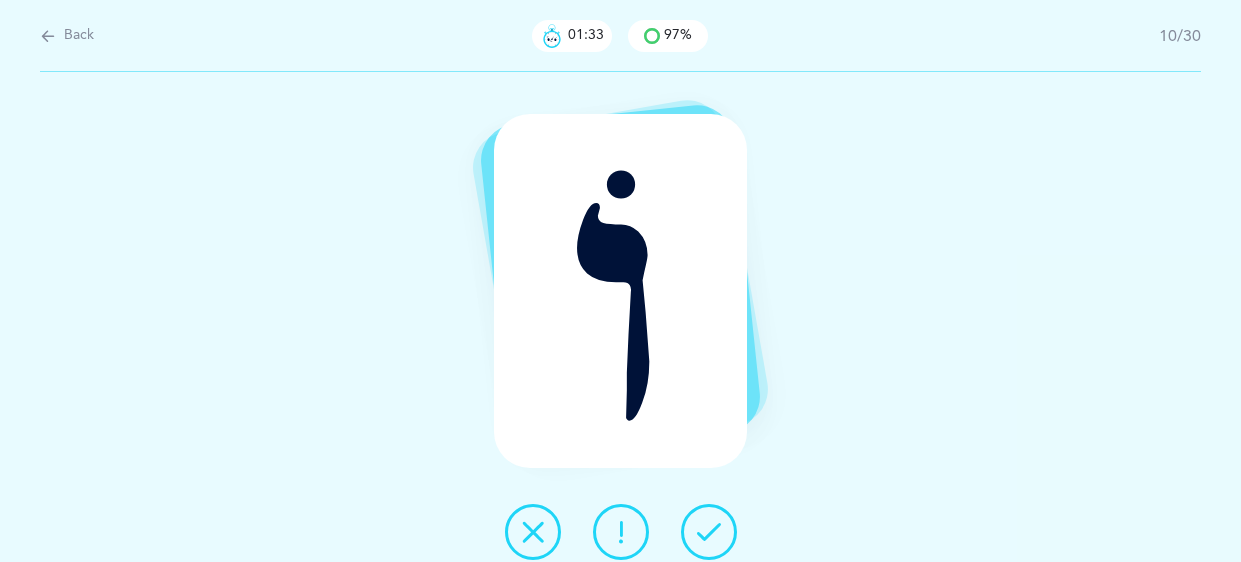 click at bounding box center [709, 532] 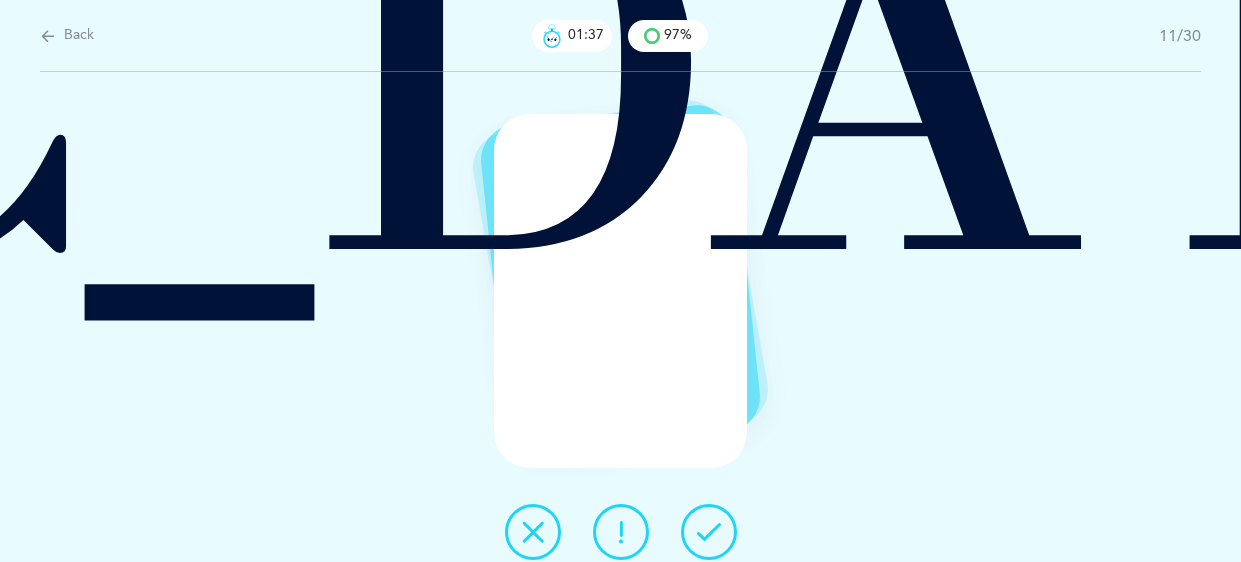 click at bounding box center [709, 532] 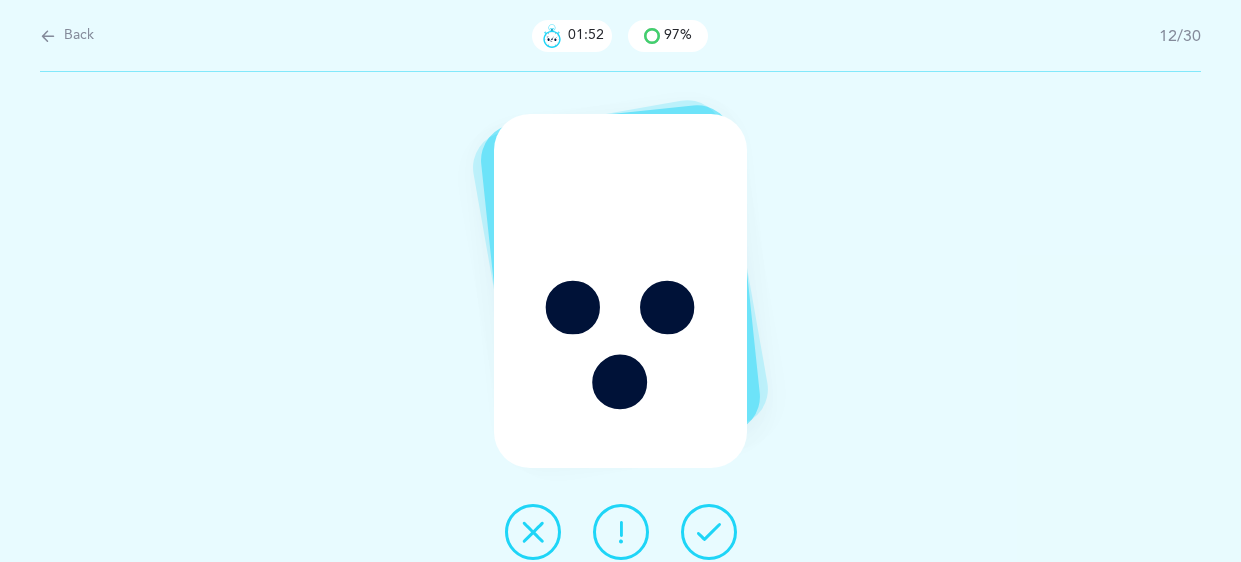 click at bounding box center (709, 532) 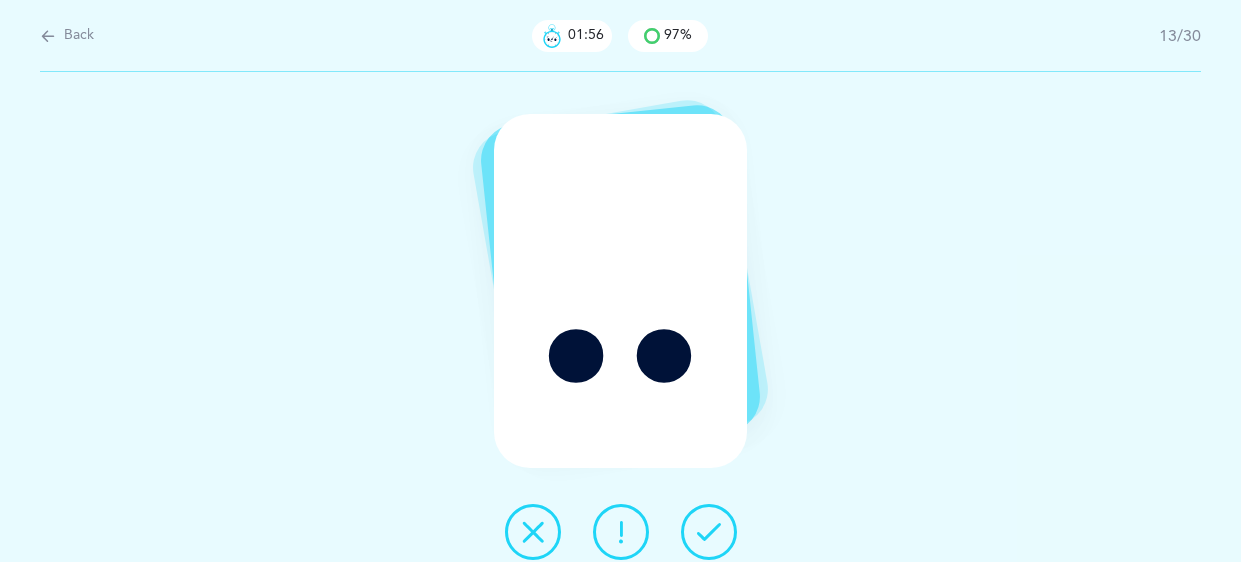click at bounding box center (709, 532) 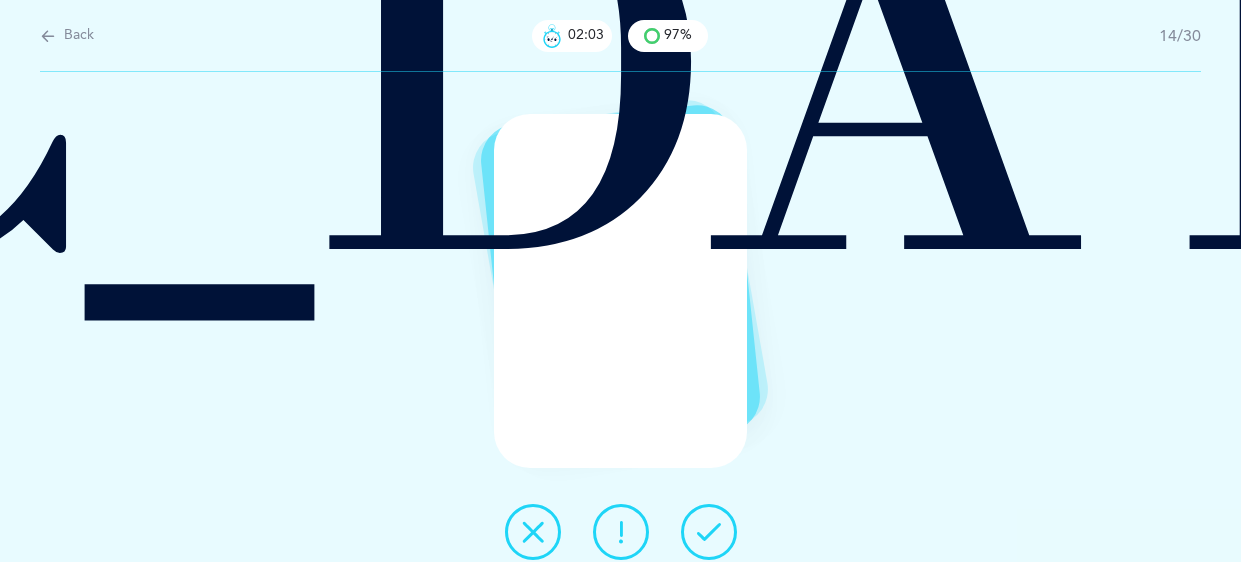 click at bounding box center [709, 532] 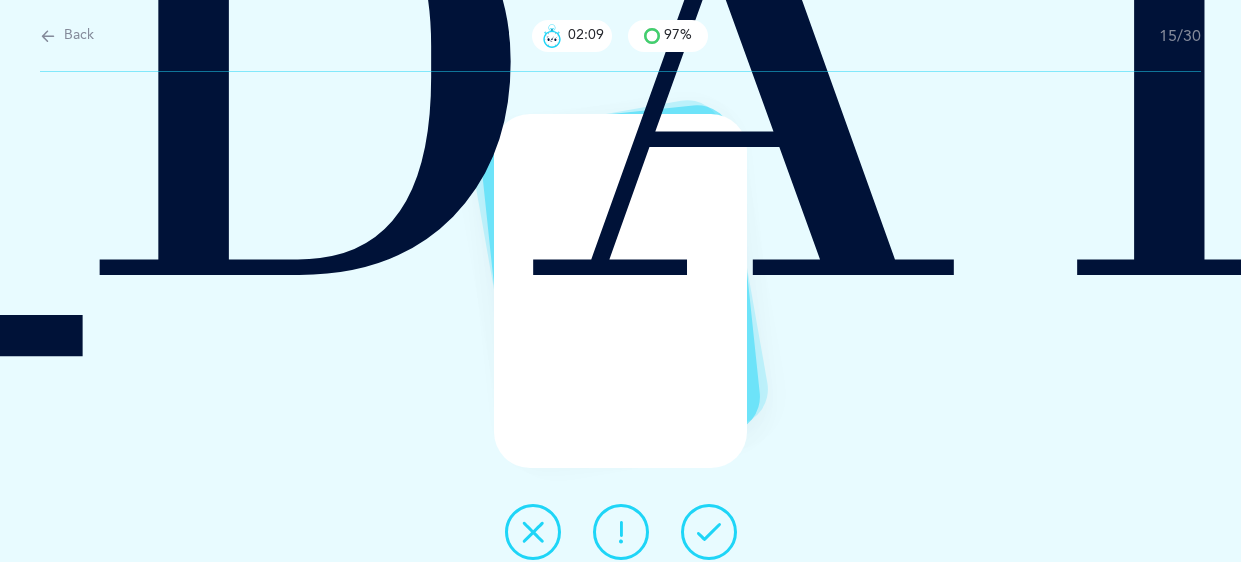 click at bounding box center [709, 532] 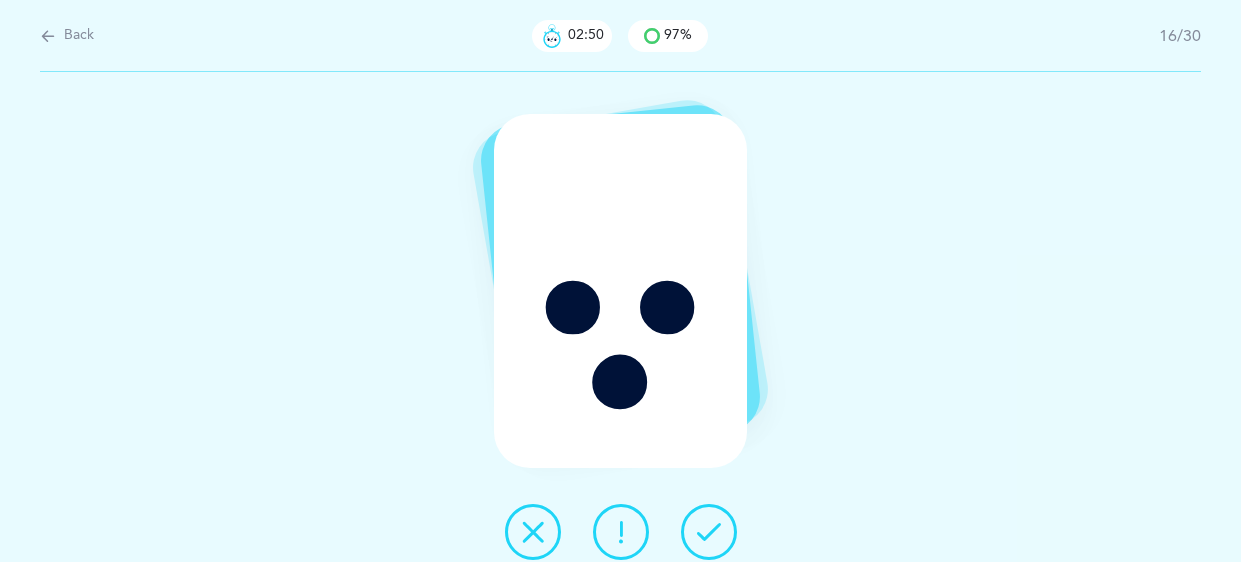 click at bounding box center (533, 532) 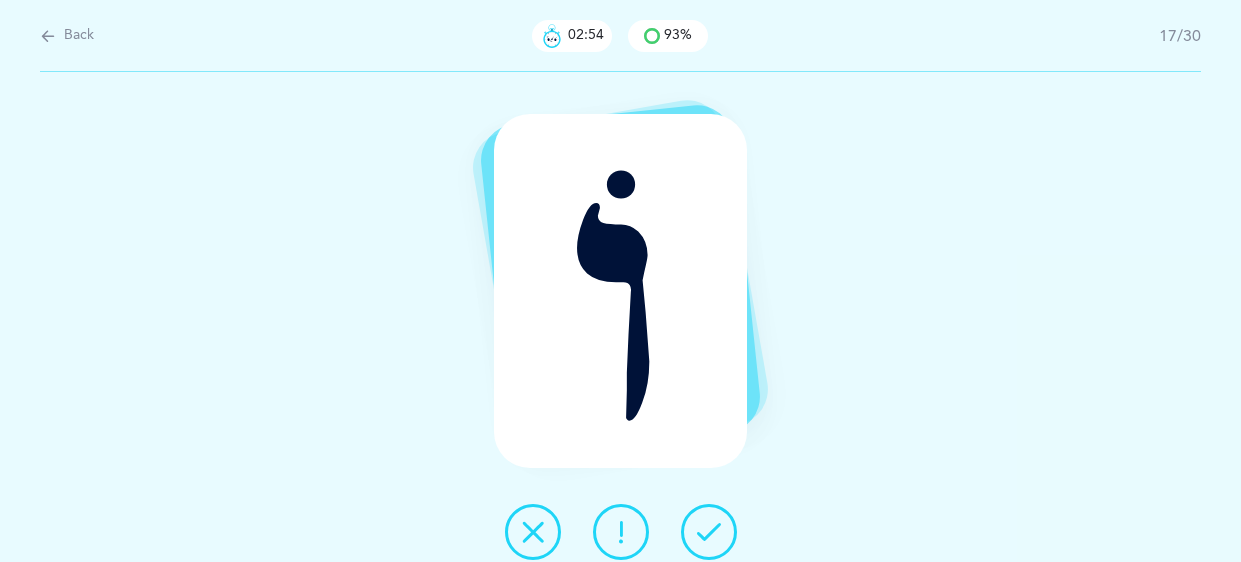 click at bounding box center [709, 532] 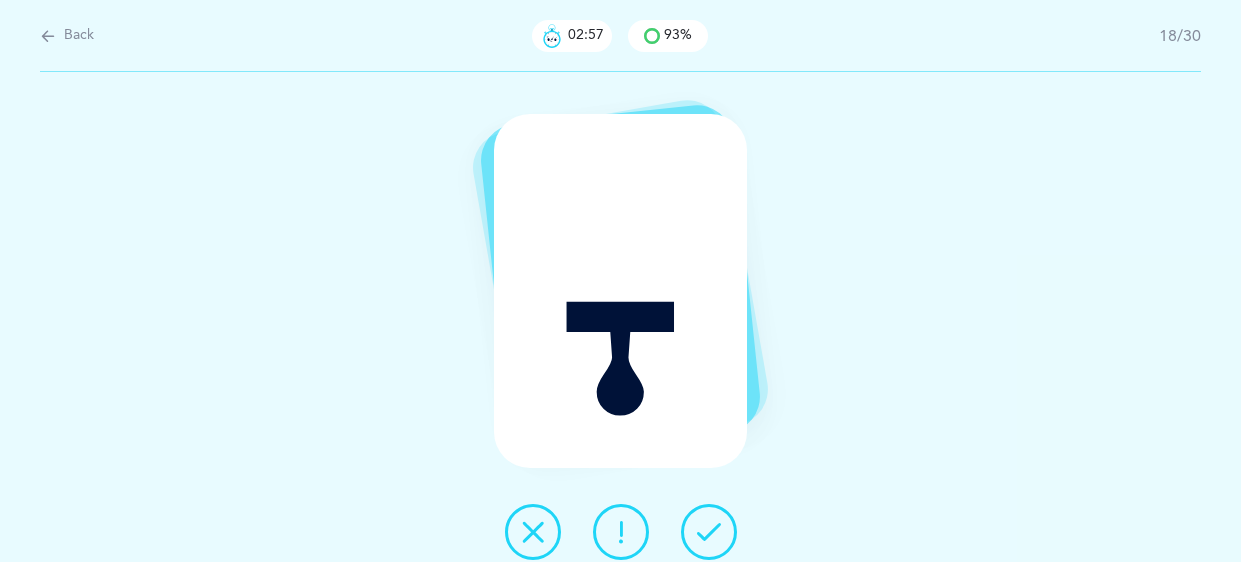 click at bounding box center (709, 532) 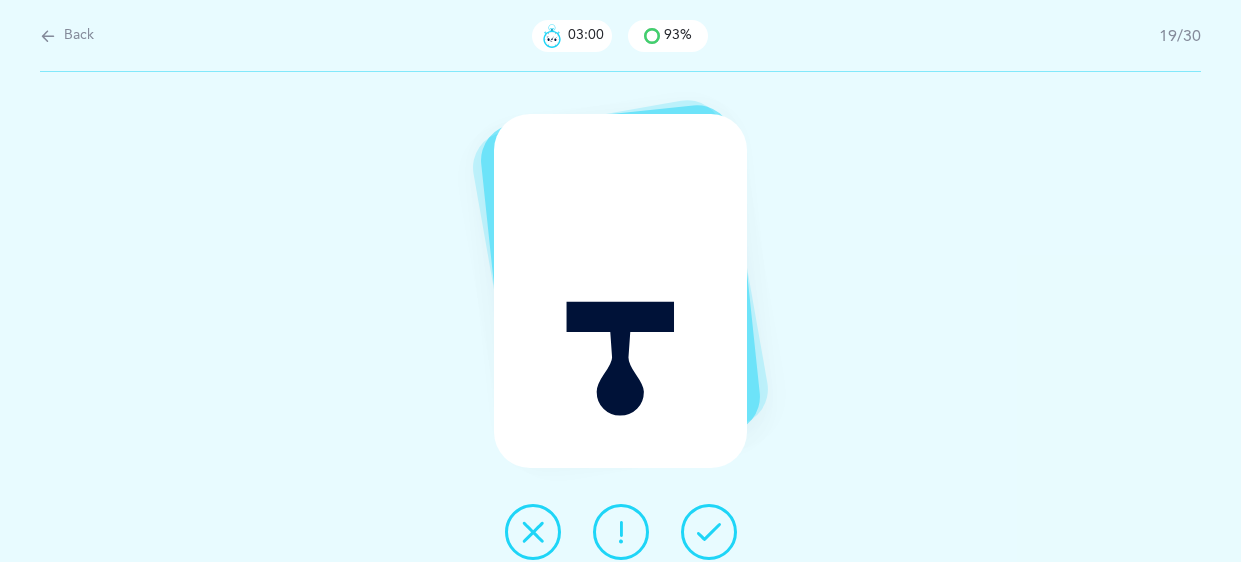 click at bounding box center [709, 532] 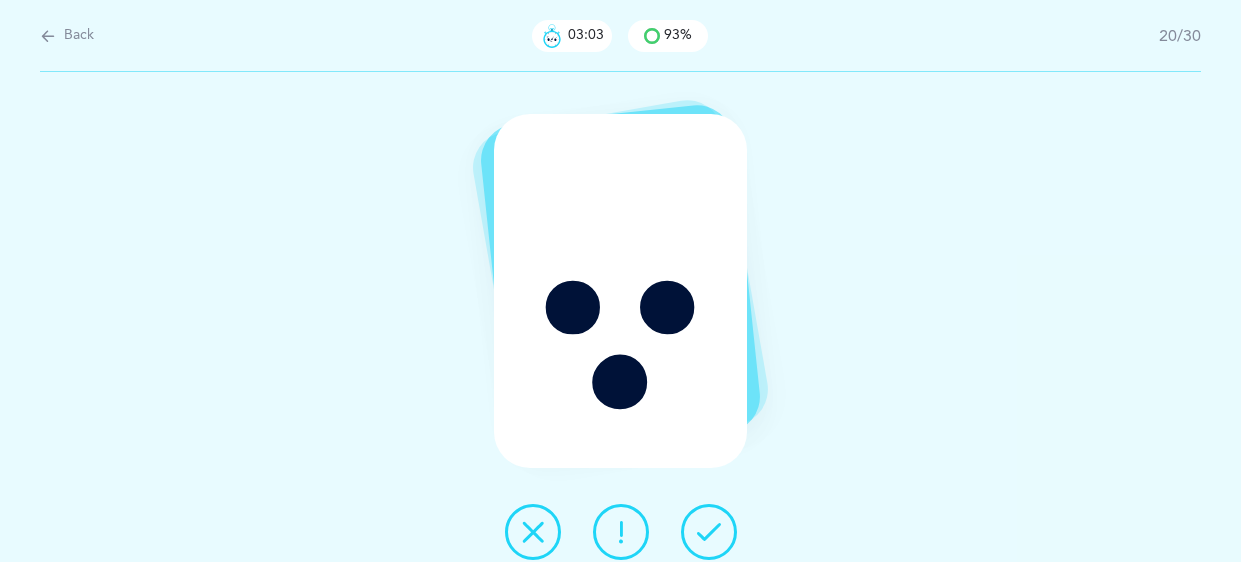 click at bounding box center [709, 532] 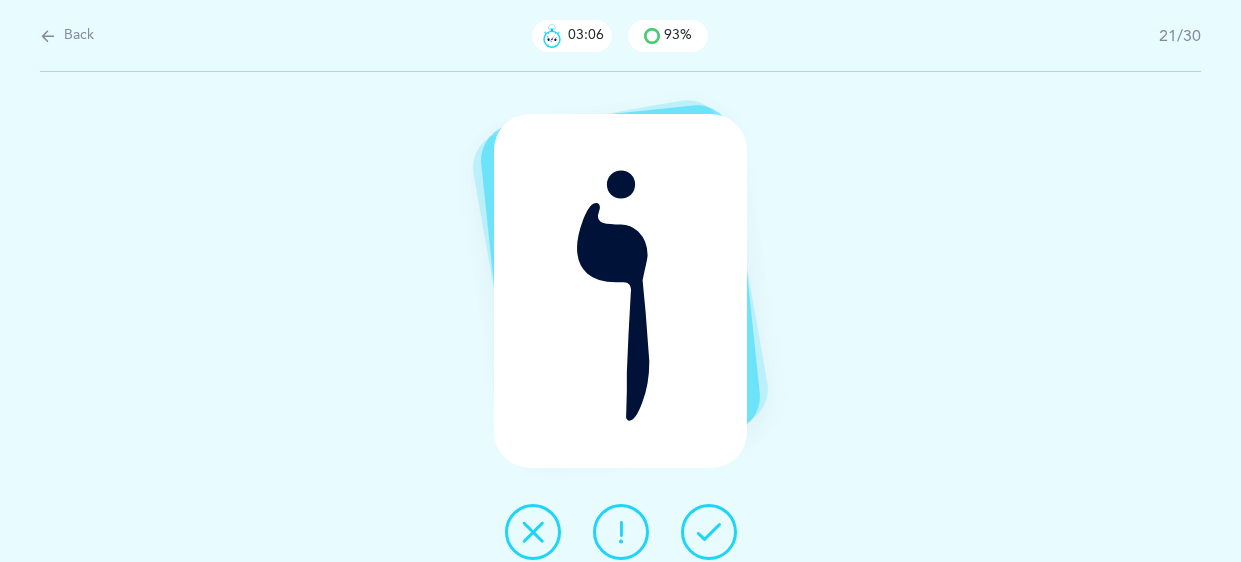 click at bounding box center (709, 532) 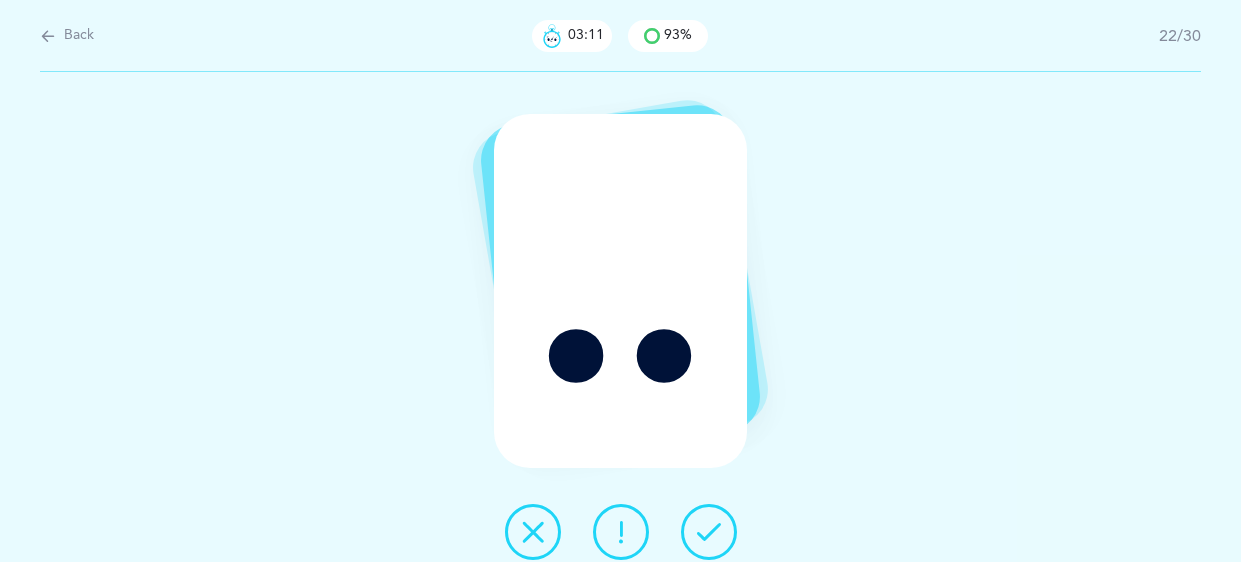 click at bounding box center (709, 532) 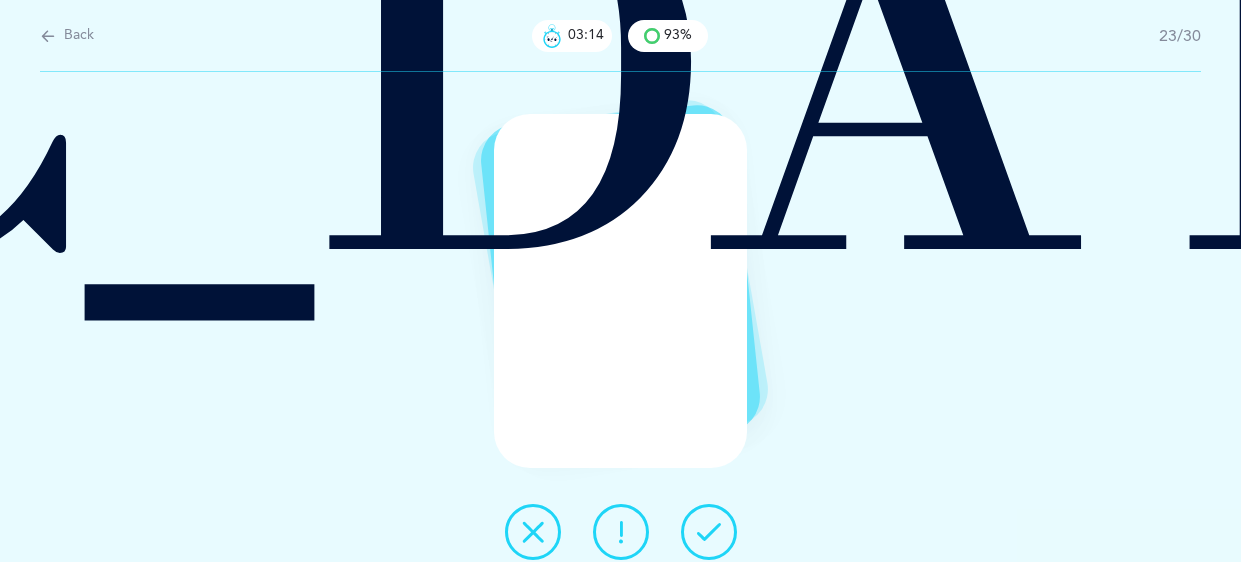 click at bounding box center [709, 532] 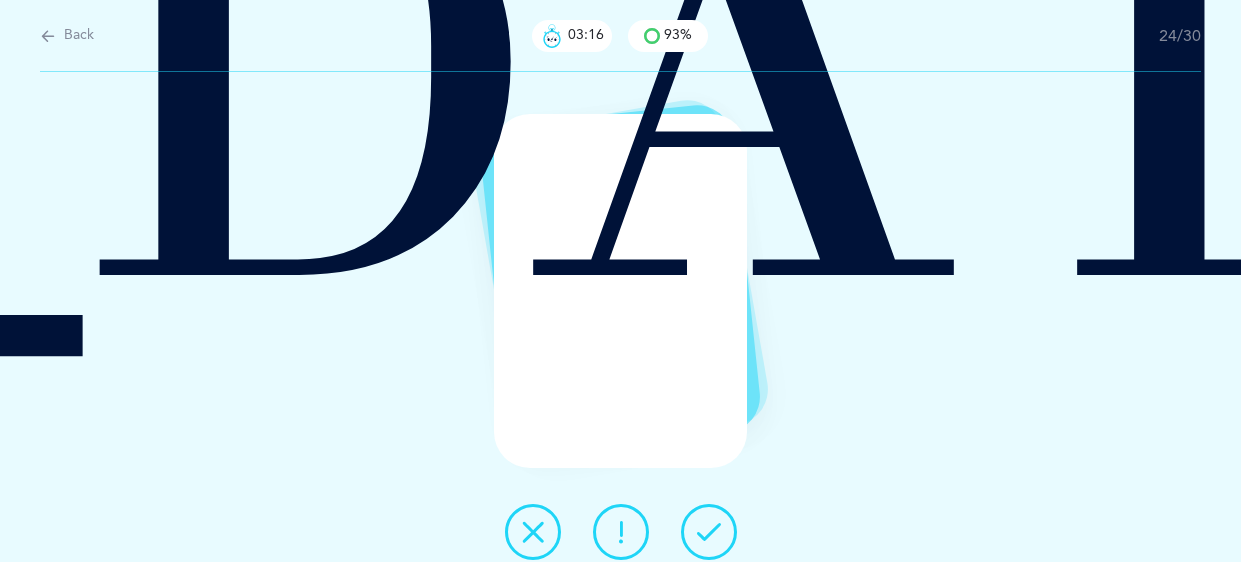 click at bounding box center [709, 532] 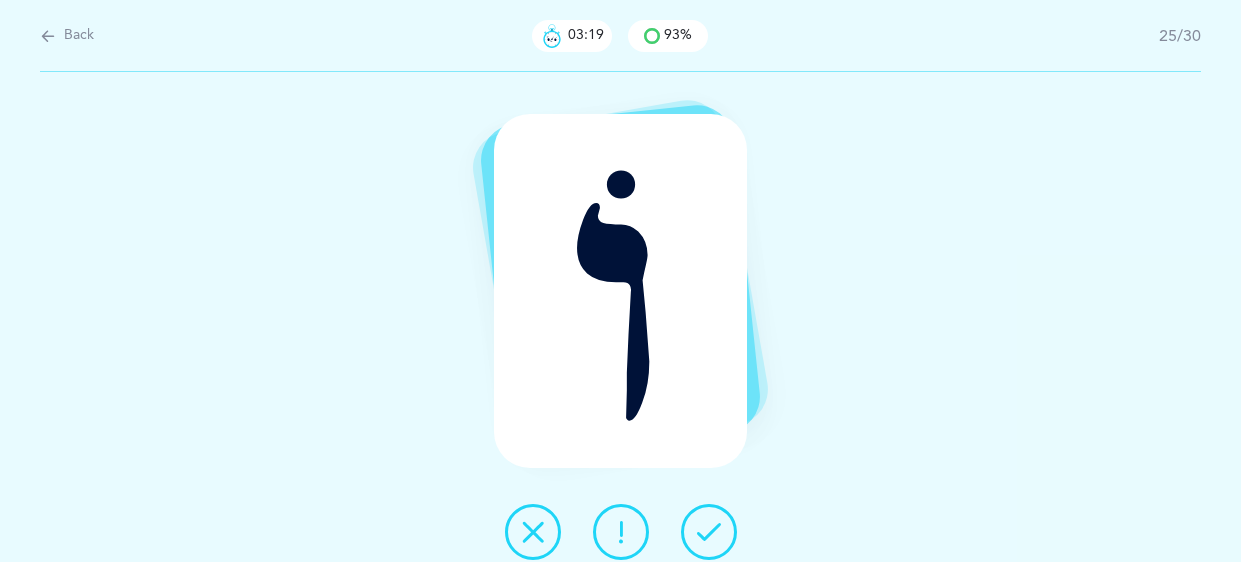 click at bounding box center (709, 532) 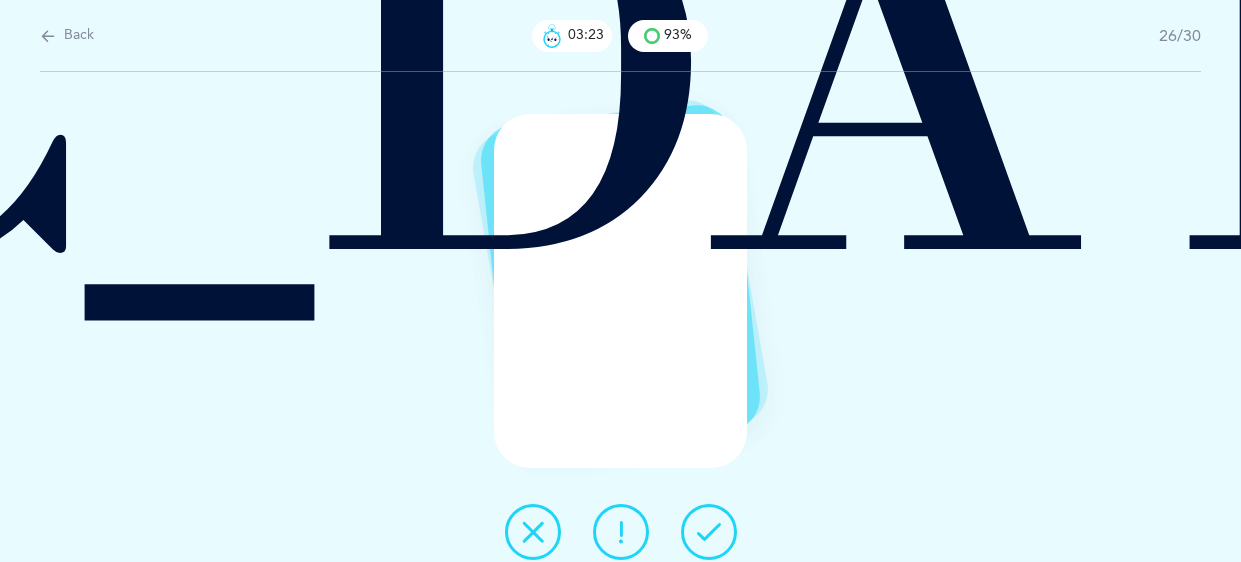 click at bounding box center [709, 532] 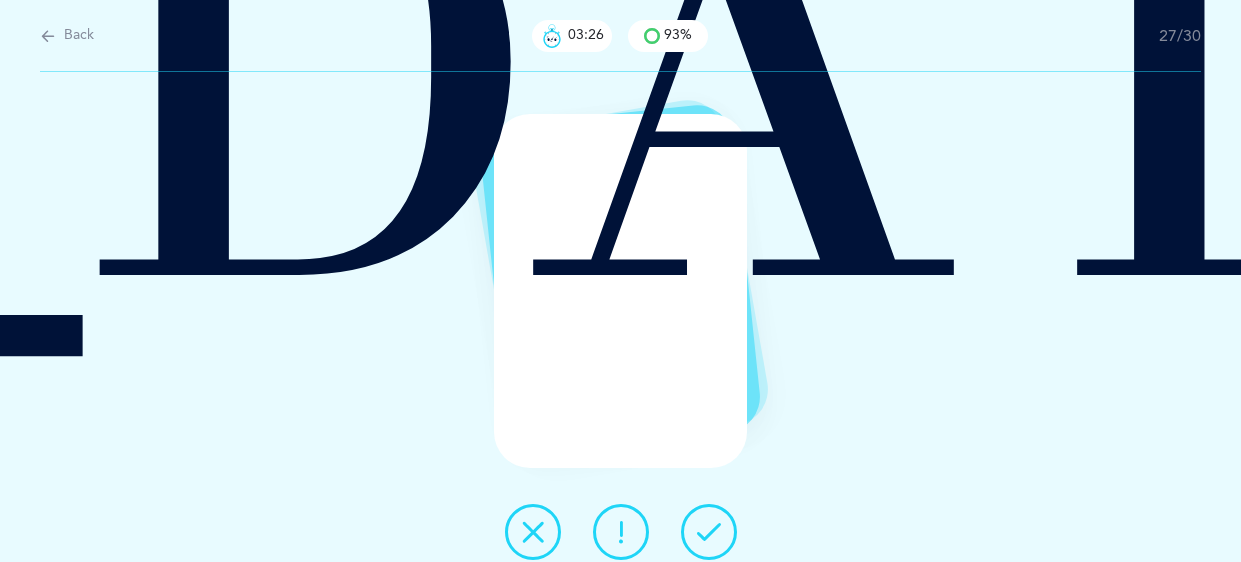 click at bounding box center [709, 532] 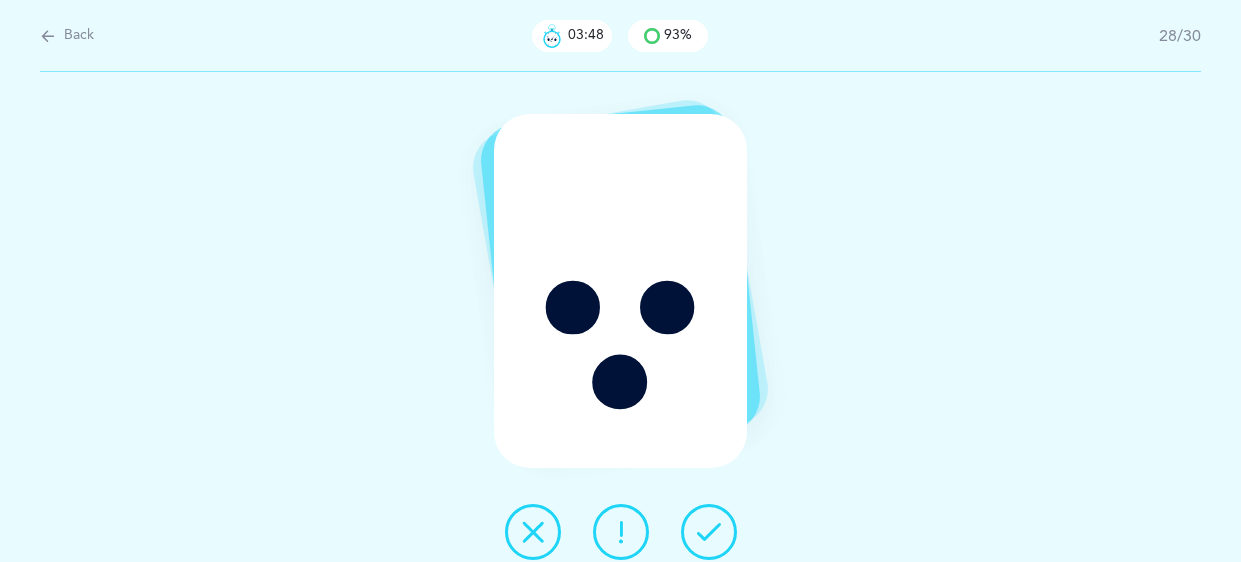click at bounding box center [709, 532] 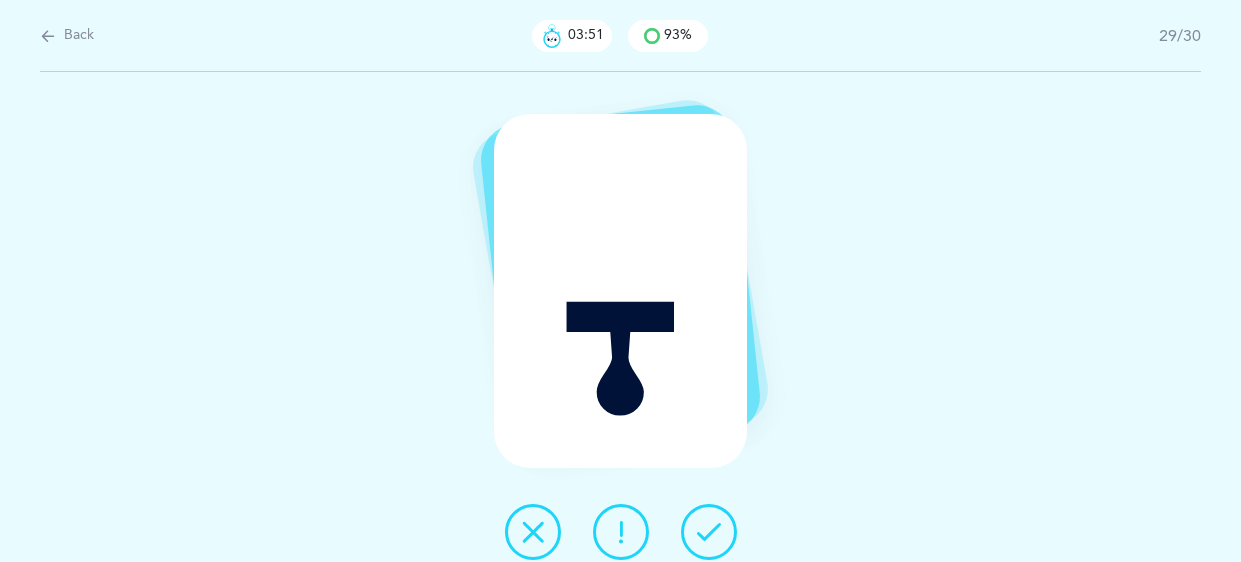 click at bounding box center [709, 532] 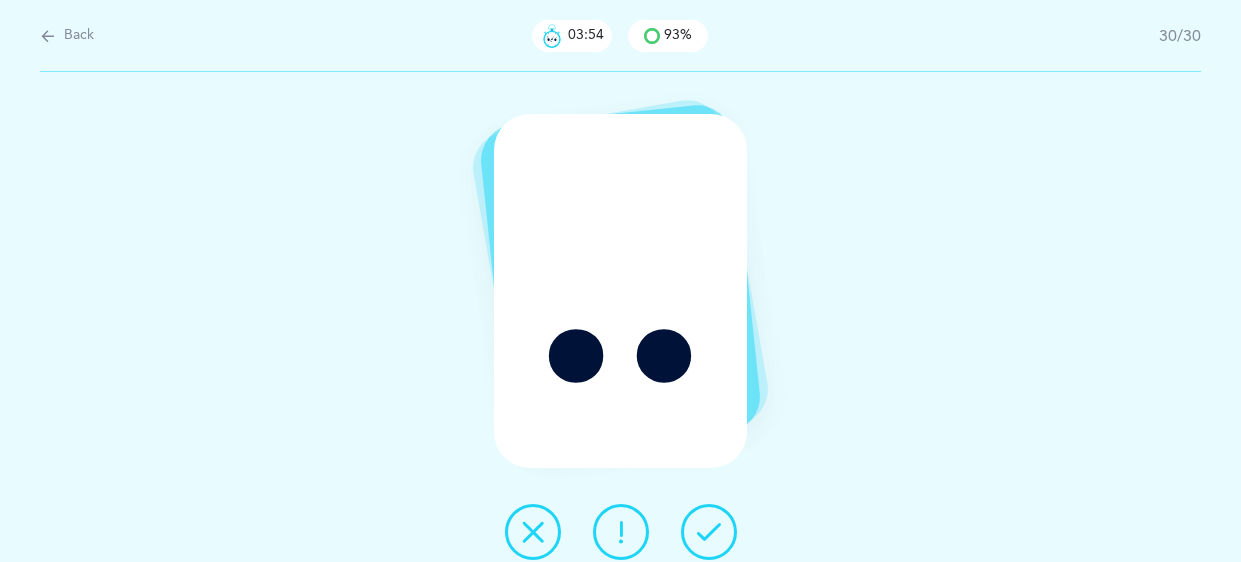 click at bounding box center (709, 532) 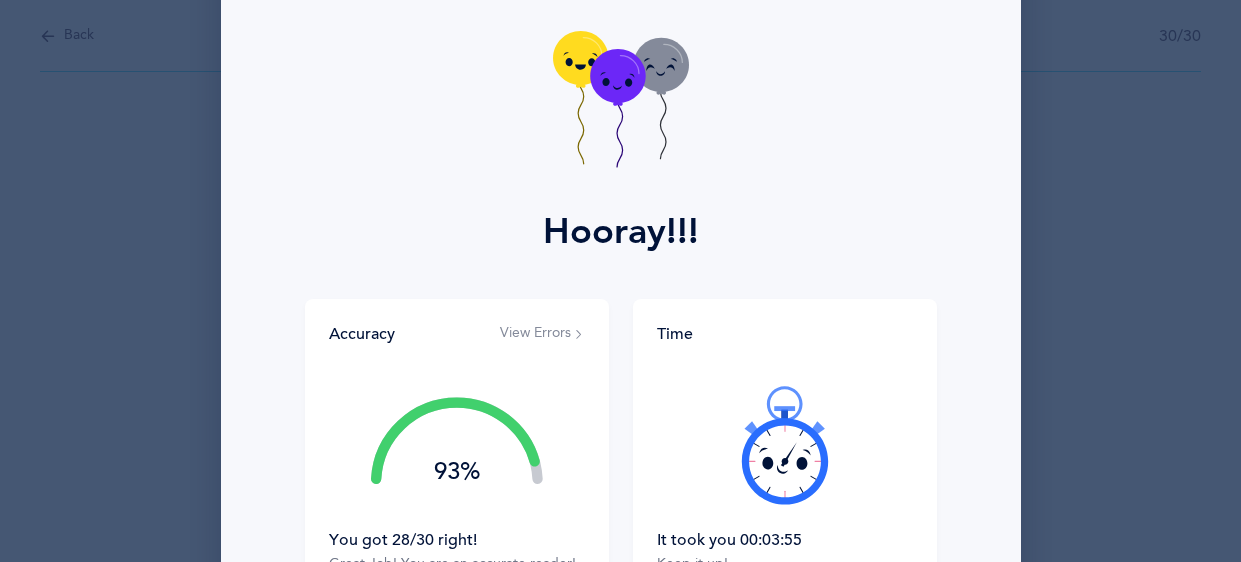 scroll, scrollTop: 94, scrollLeft: 0, axis: vertical 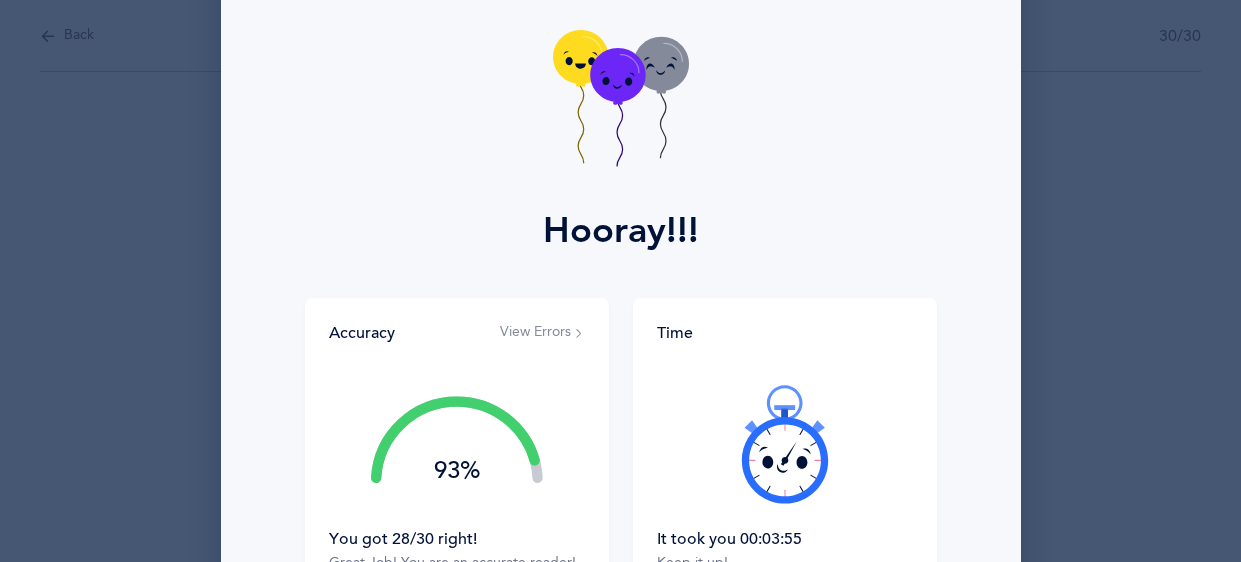 click 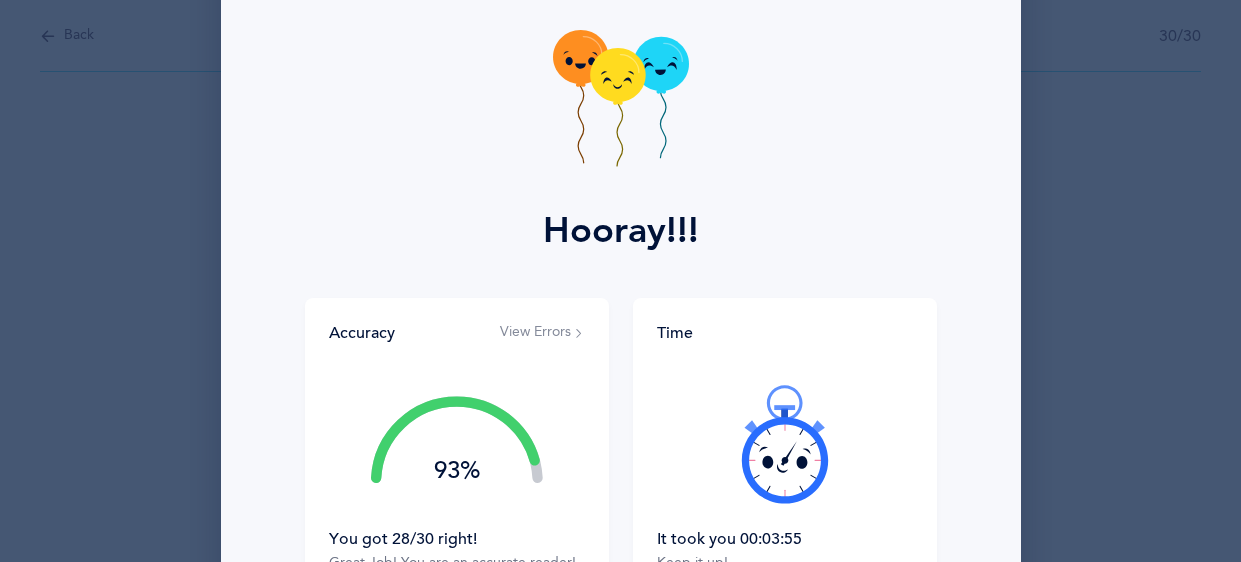 click 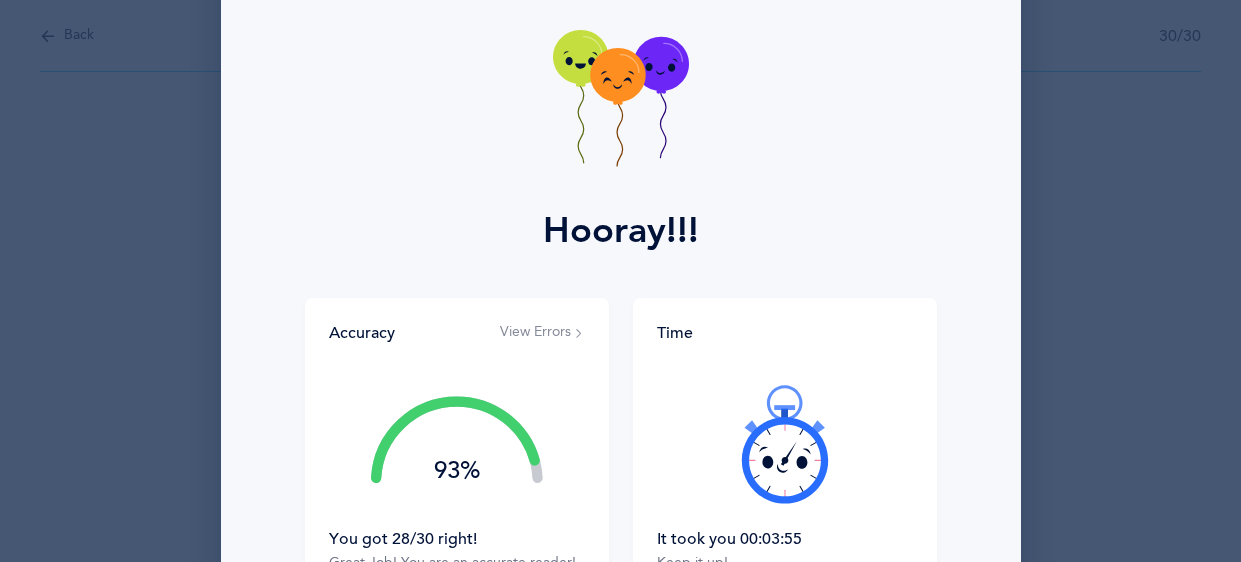 click 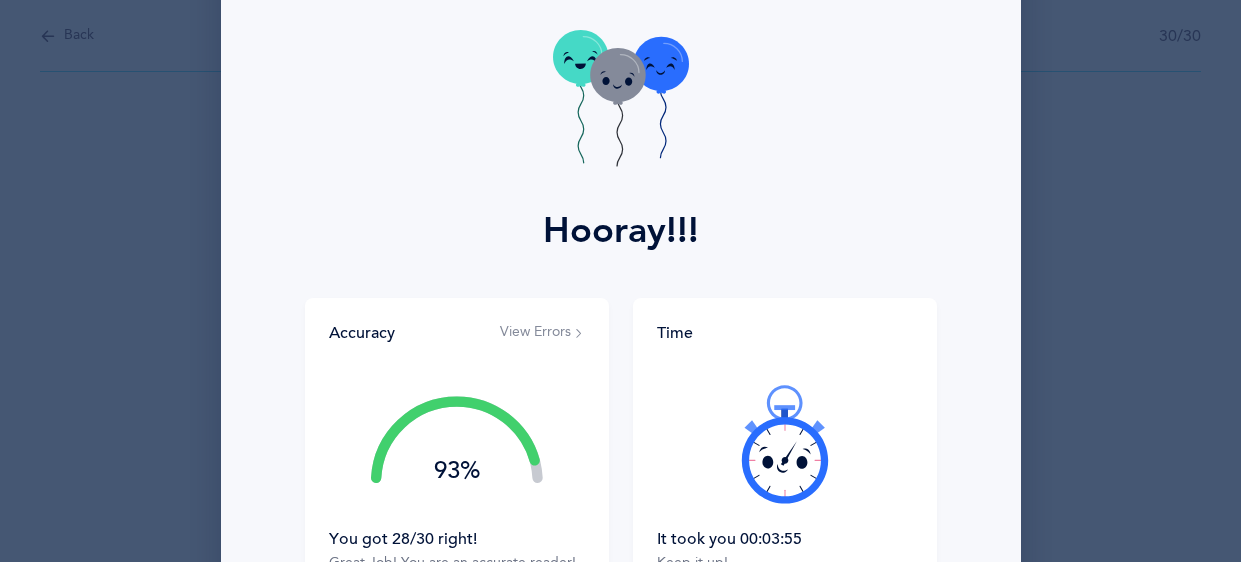 click 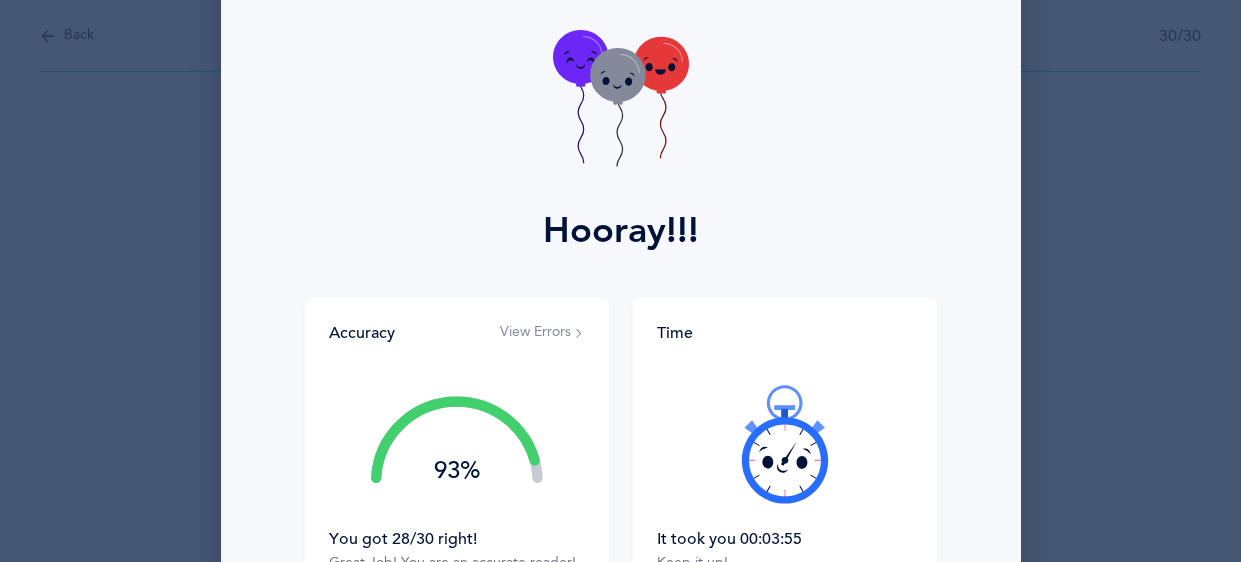 click 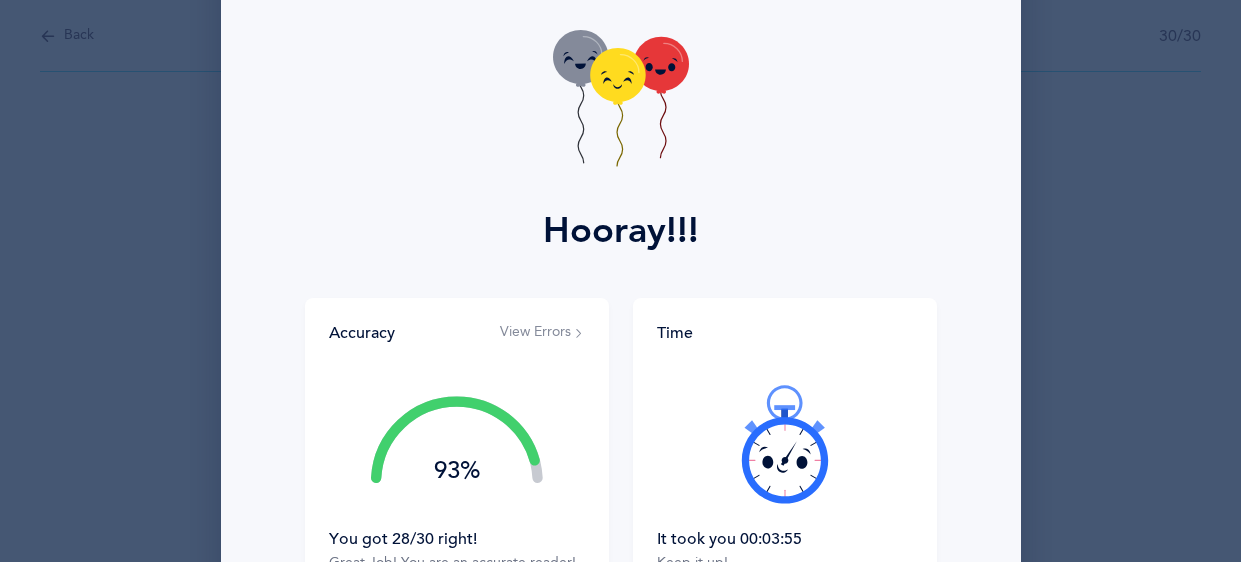 click 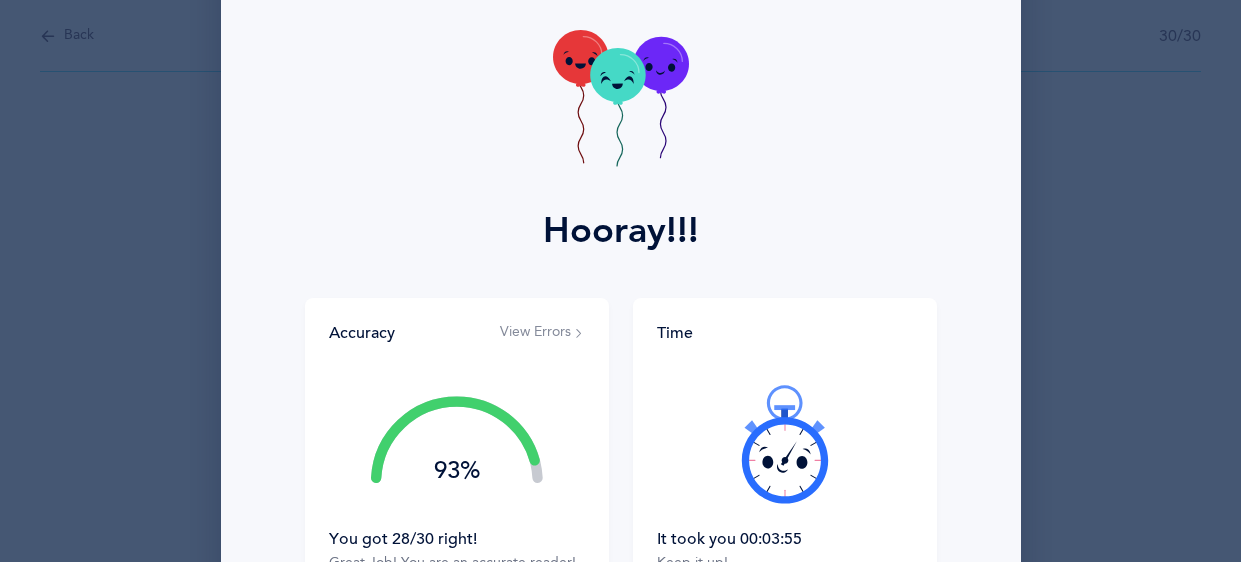 click 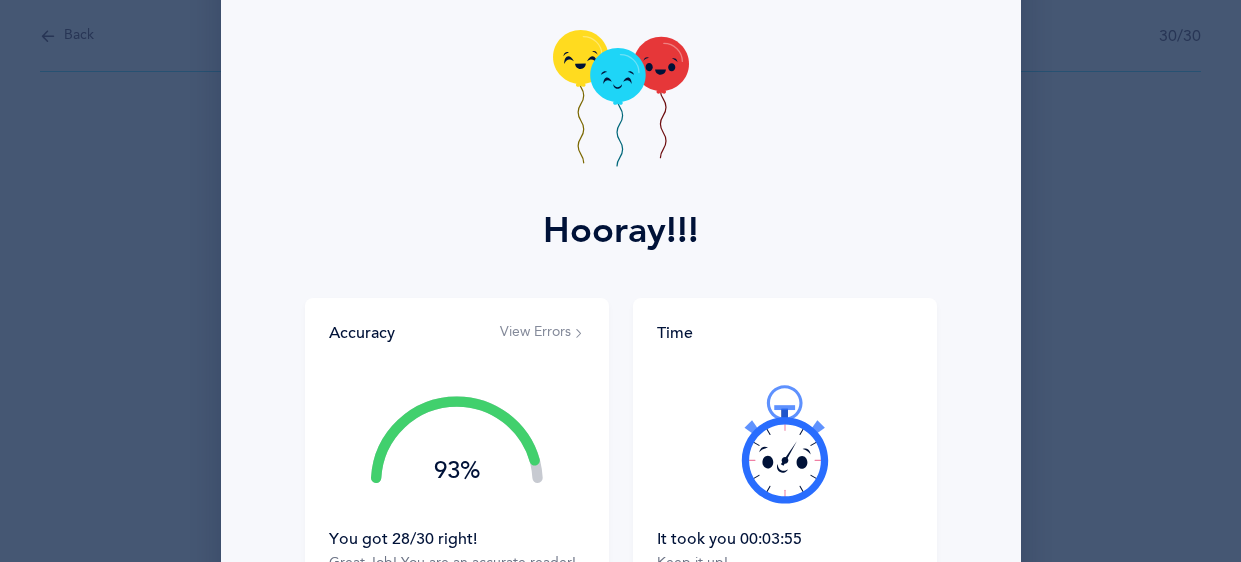 click 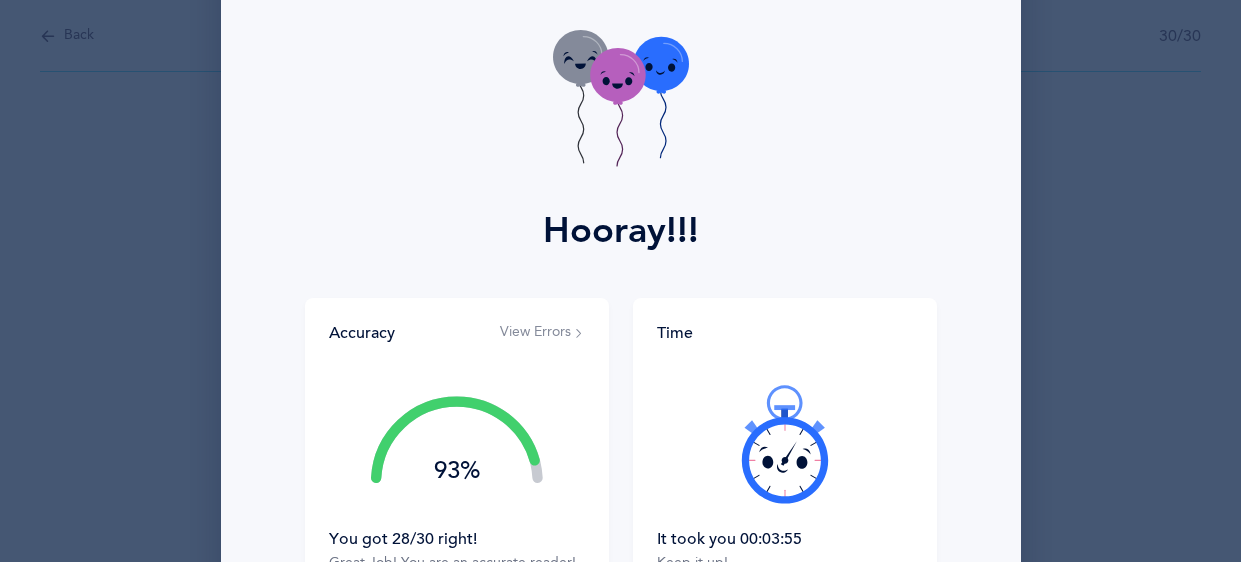 click 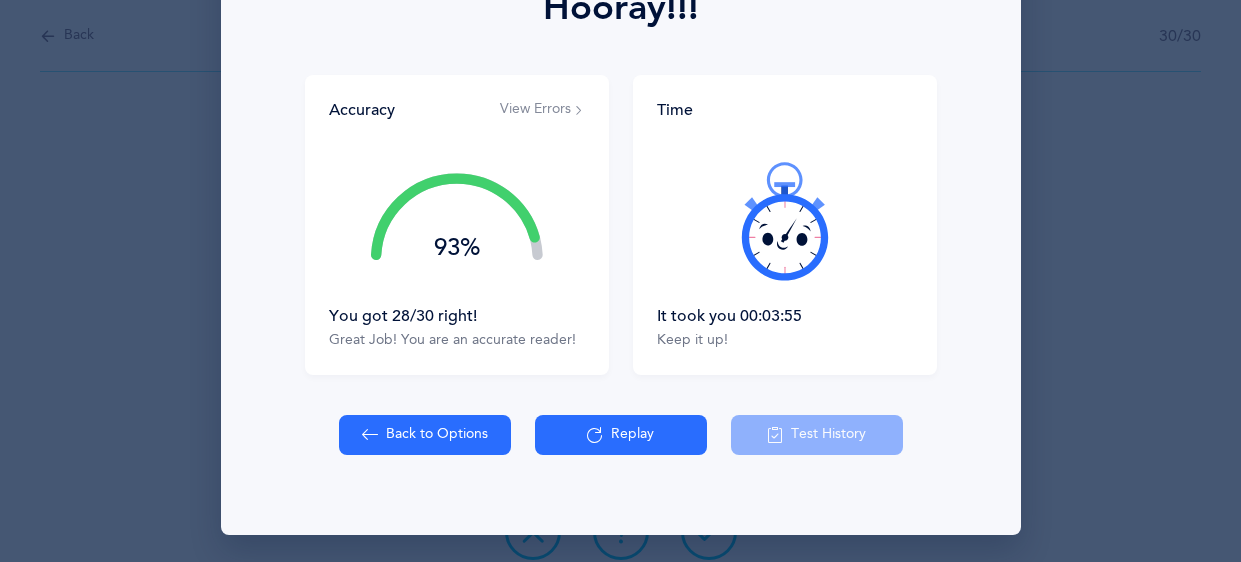 scroll, scrollTop: 297, scrollLeft: 0, axis: vertical 